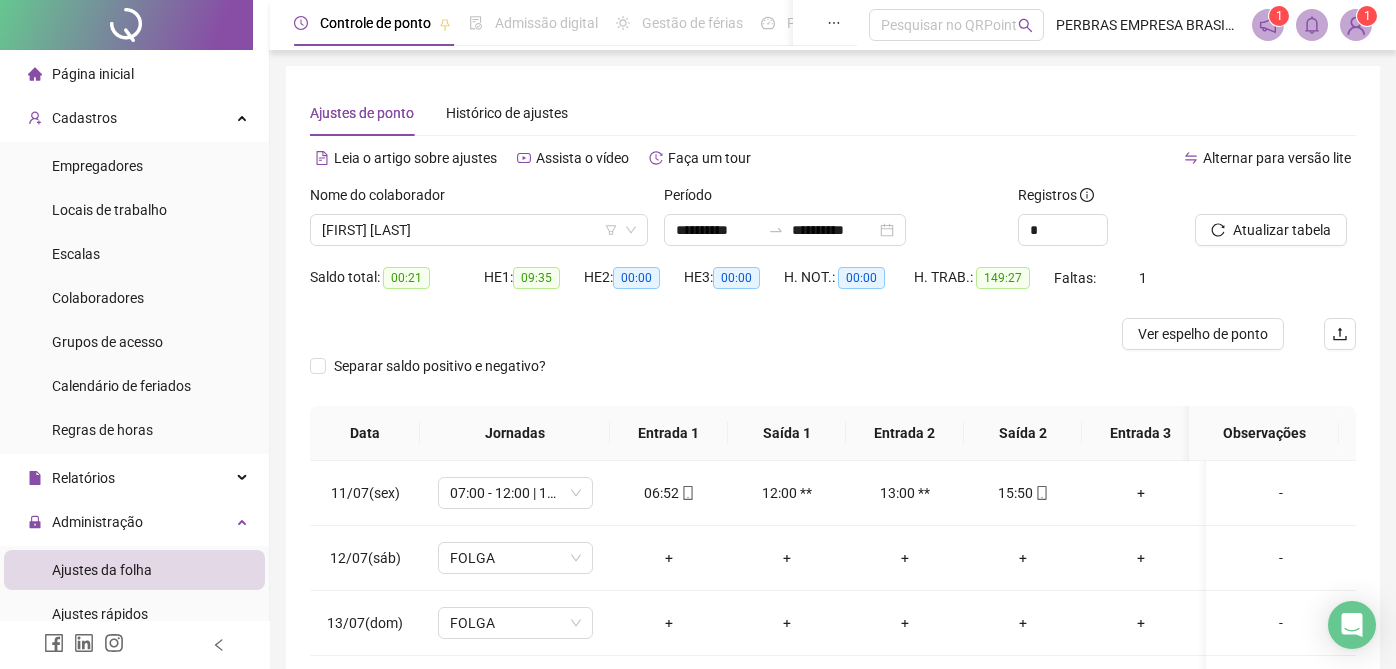 scroll, scrollTop: 328, scrollLeft: 0, axis: vertical 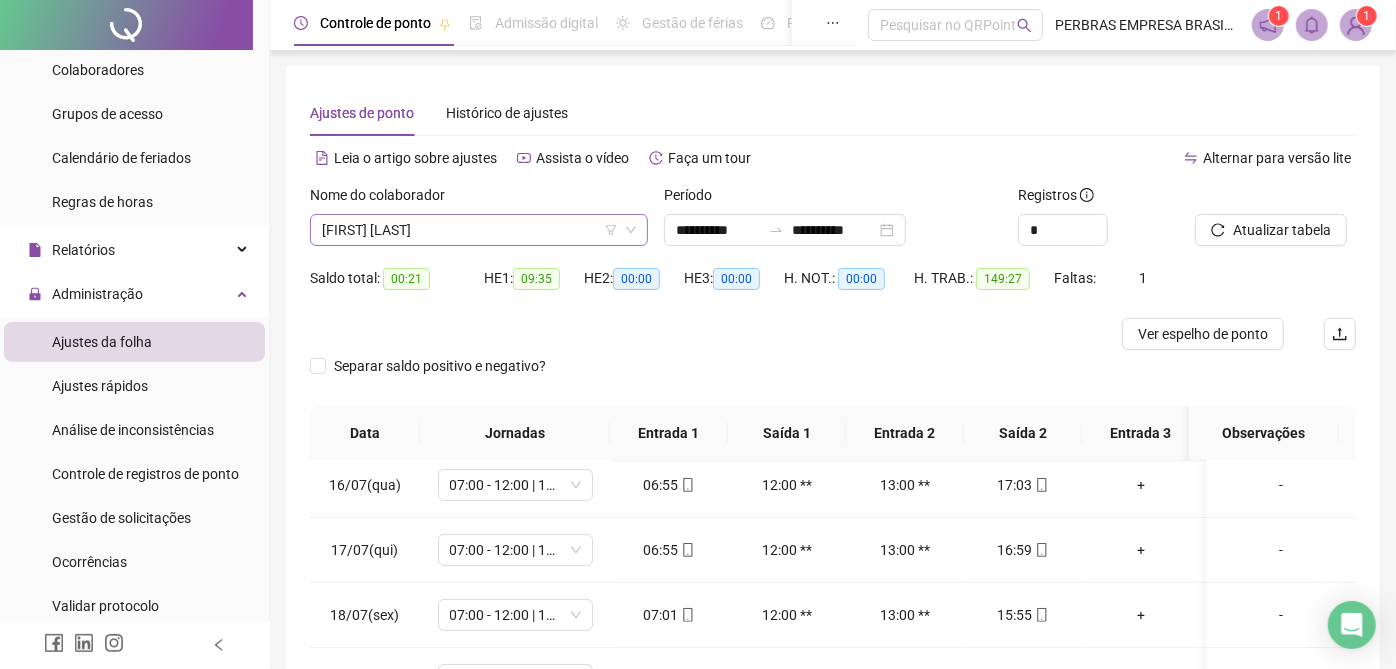 click on "[FIRST] [LAST]" at bounding box center (479, 230) 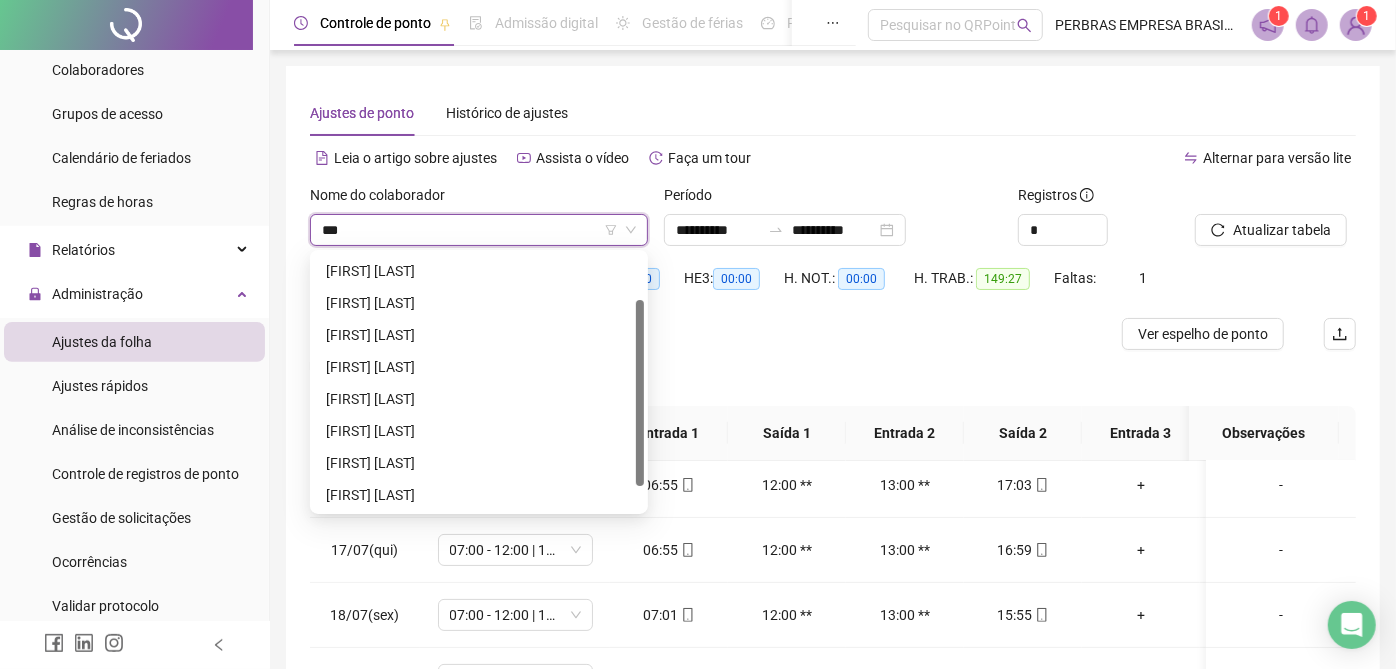 scroll, scrollTop: 0, scrollLeft: 0, axis: both 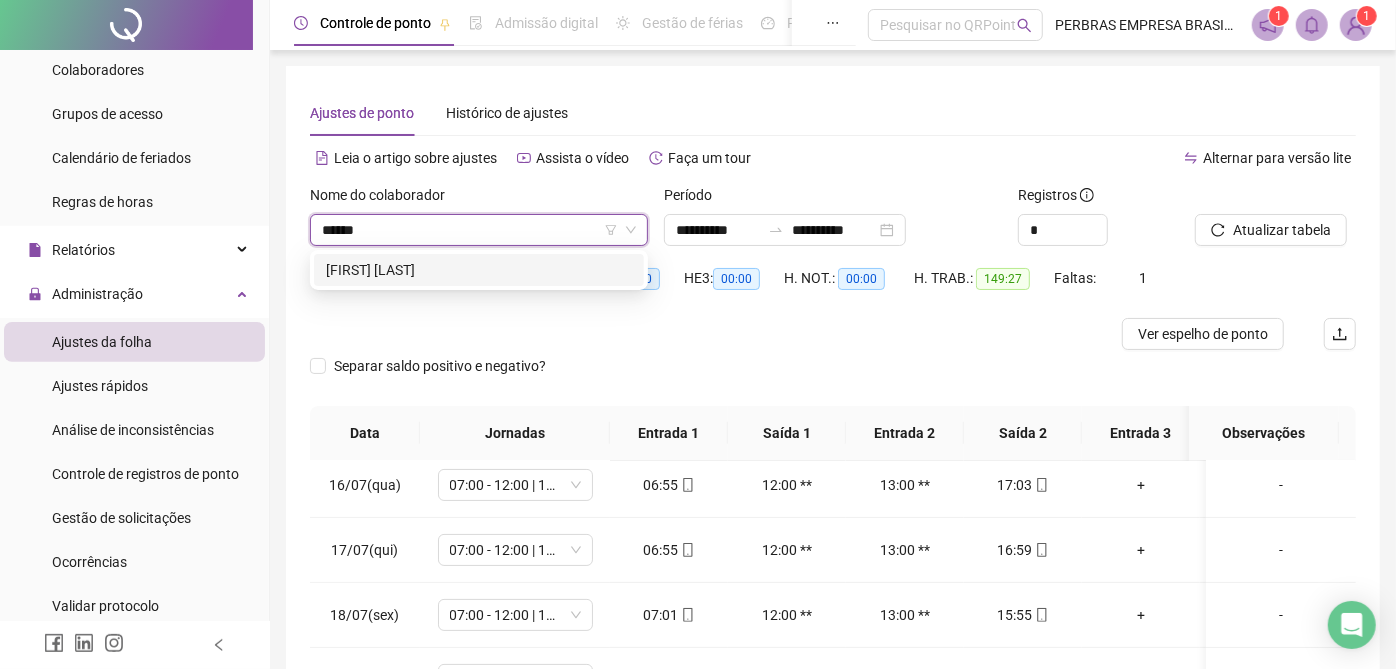 type on "*******" 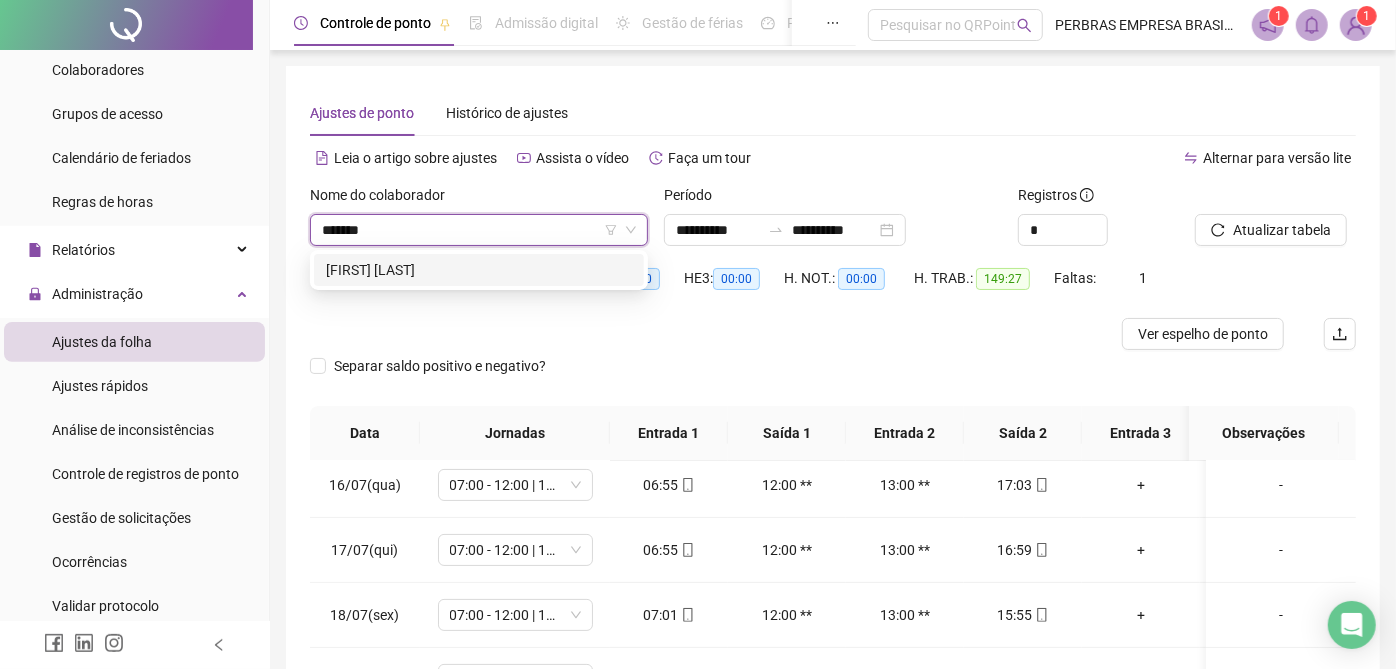 type 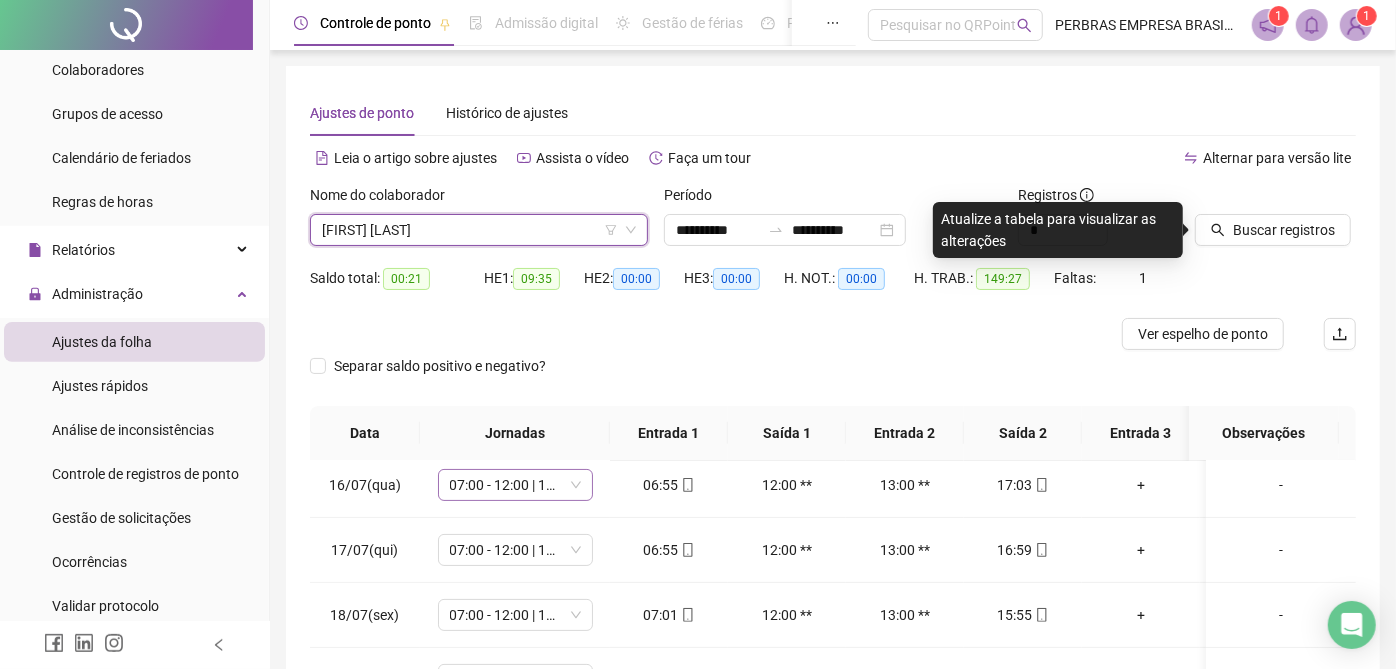 drag, startPoint x: 1259, startPoint y: 234, endPoint x: 575, endPoint y: 488, distance: 729.63824 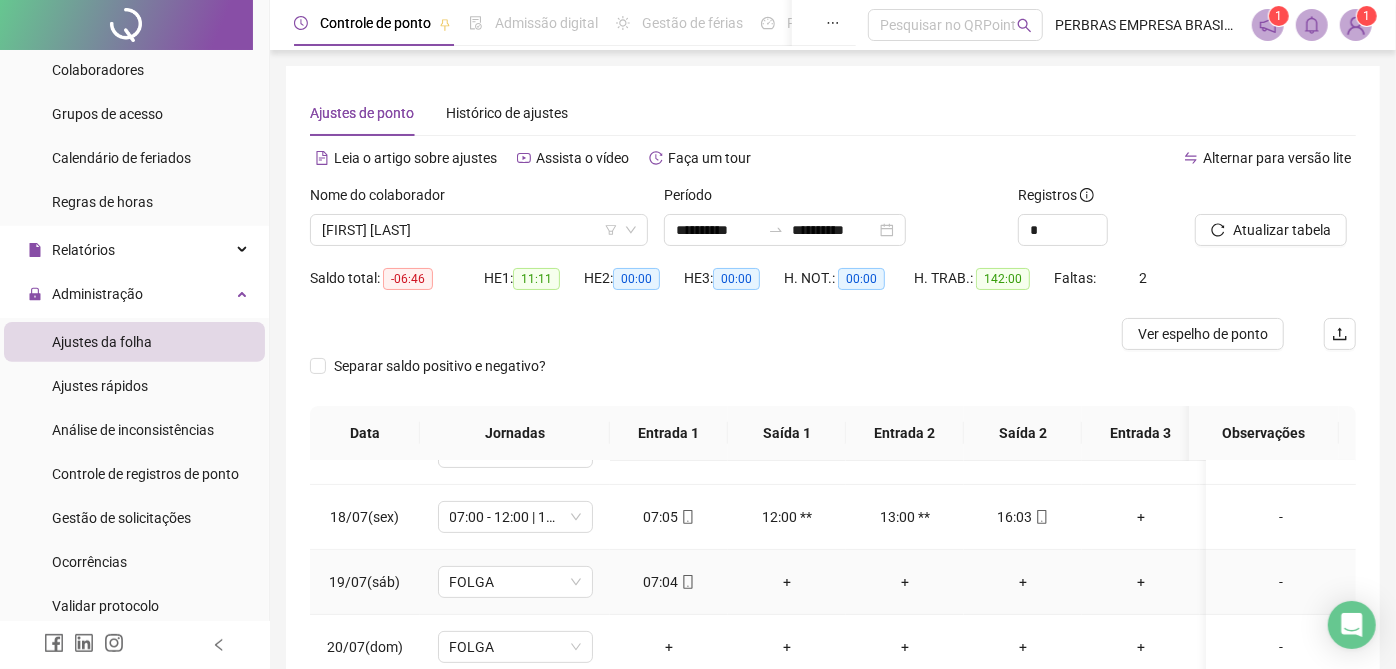 scroll, scrollTop: 0, scrollLeft: 0, axis: both 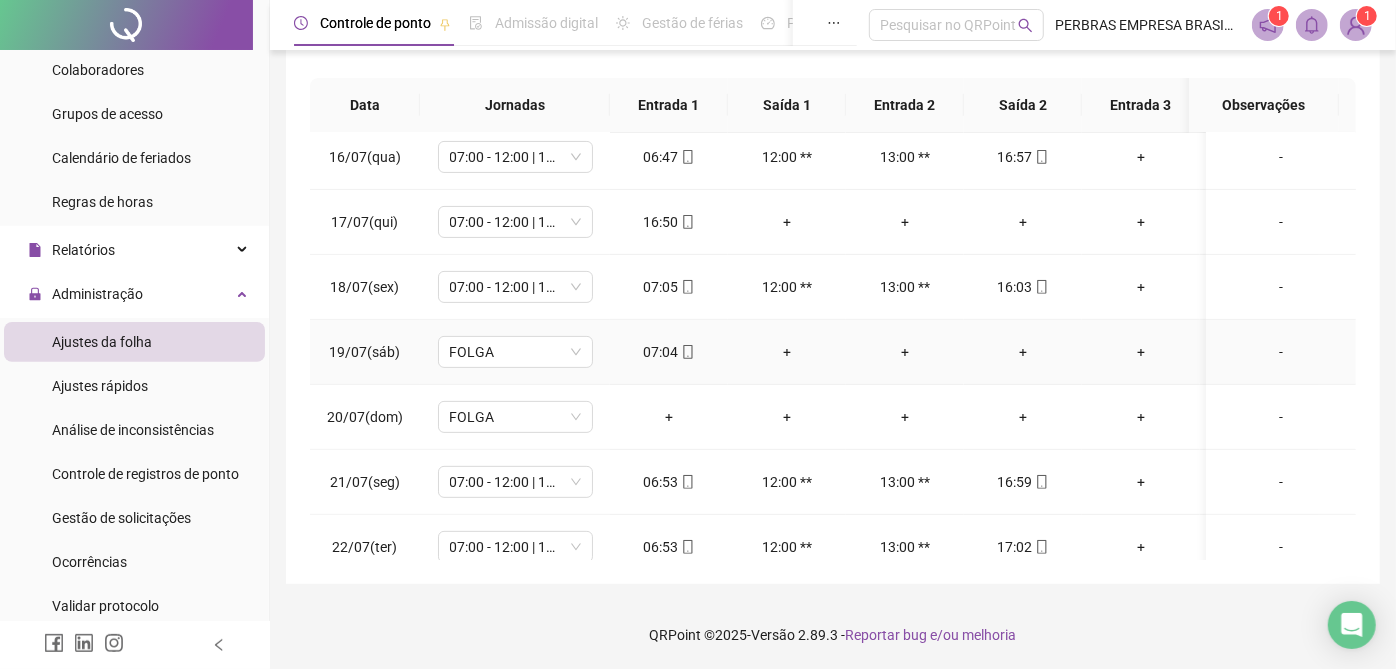 click on "07:04" at bounding box center (669, 352) 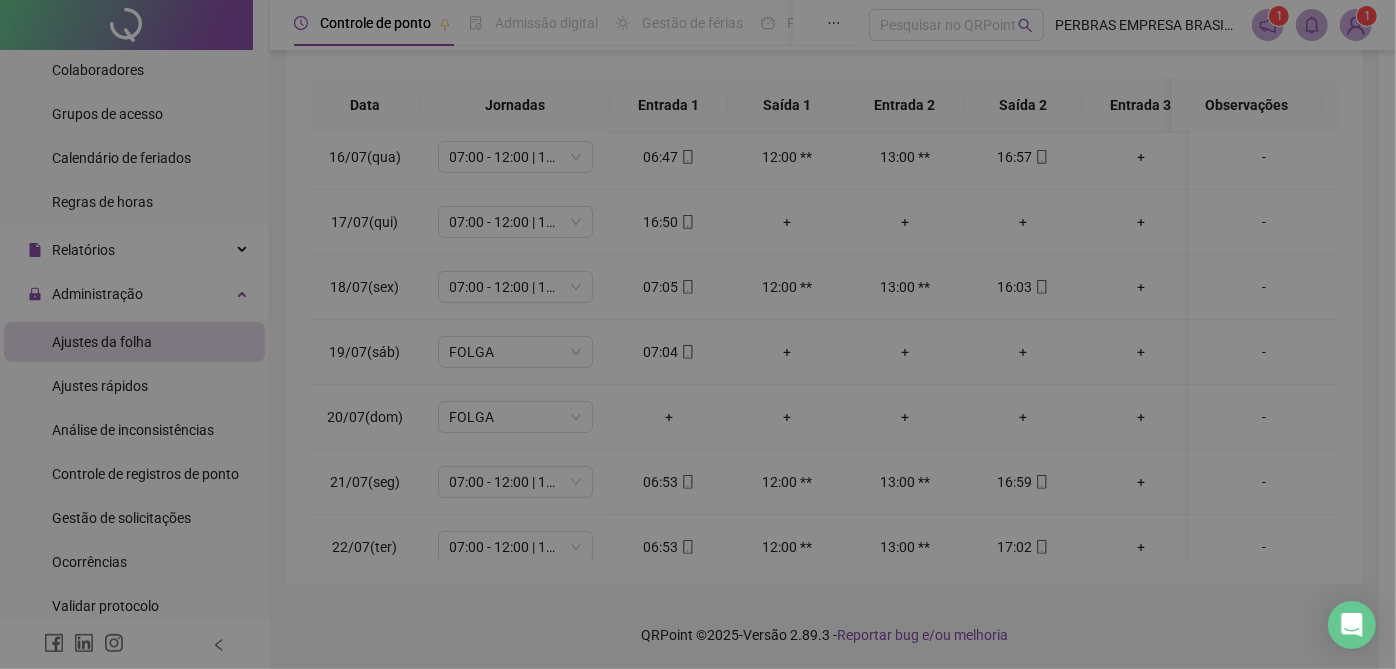 type on "**********" 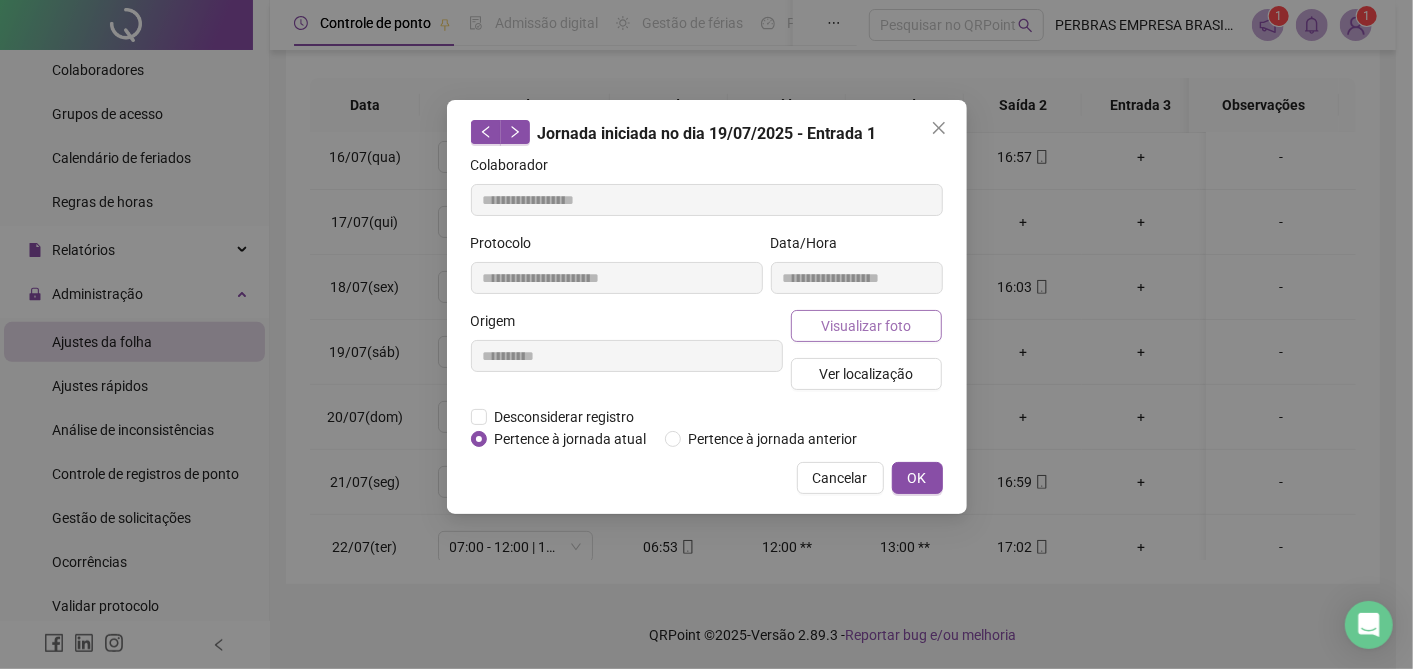 click on "Visualizar foto" at bounding box center (866, 326) 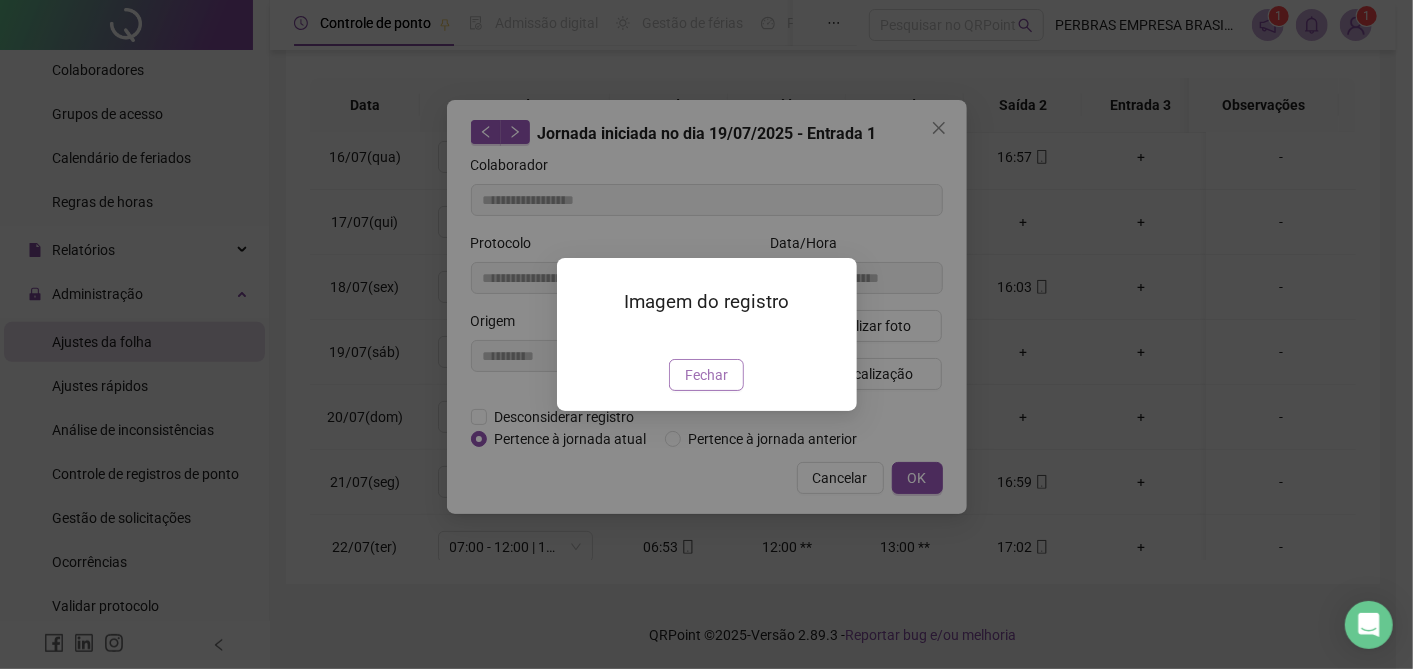 drag, startPoint x: 717, startPoint y: 472, endPoint x: 720, endPoint y: 491, distance: 19.235384 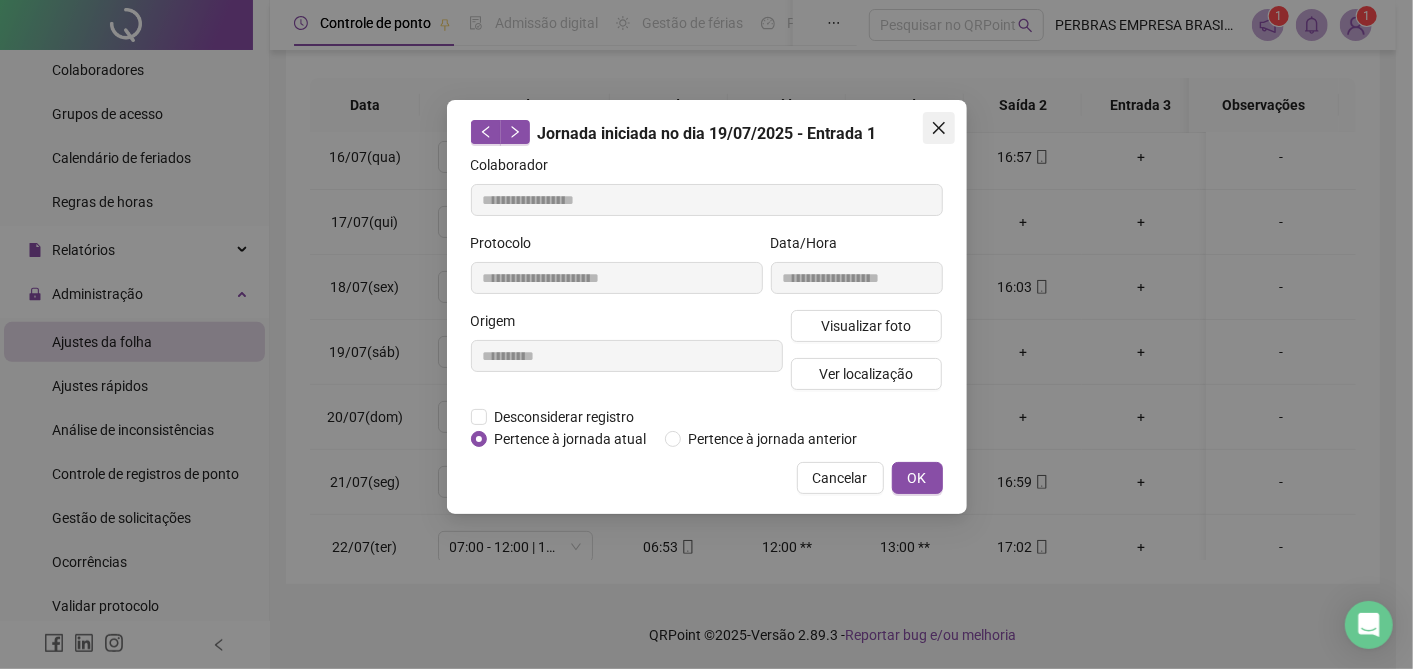 click 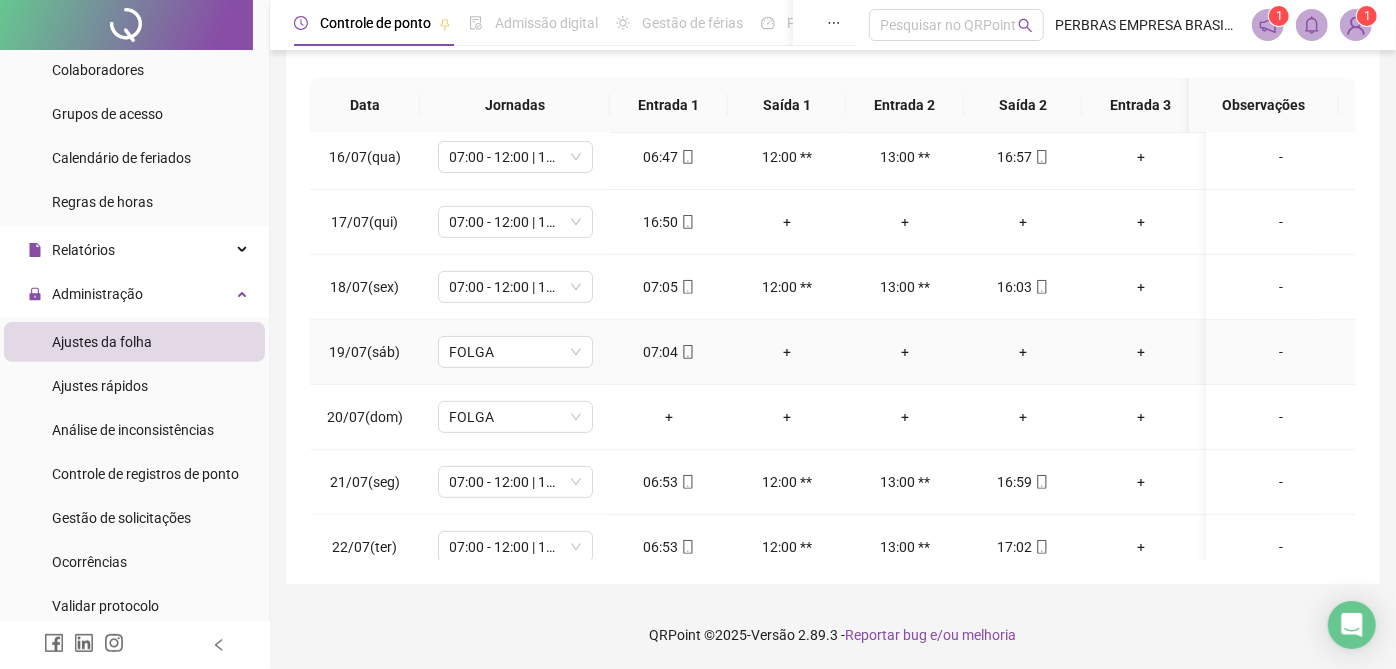 click on "+" at bounding box center [787, 352] 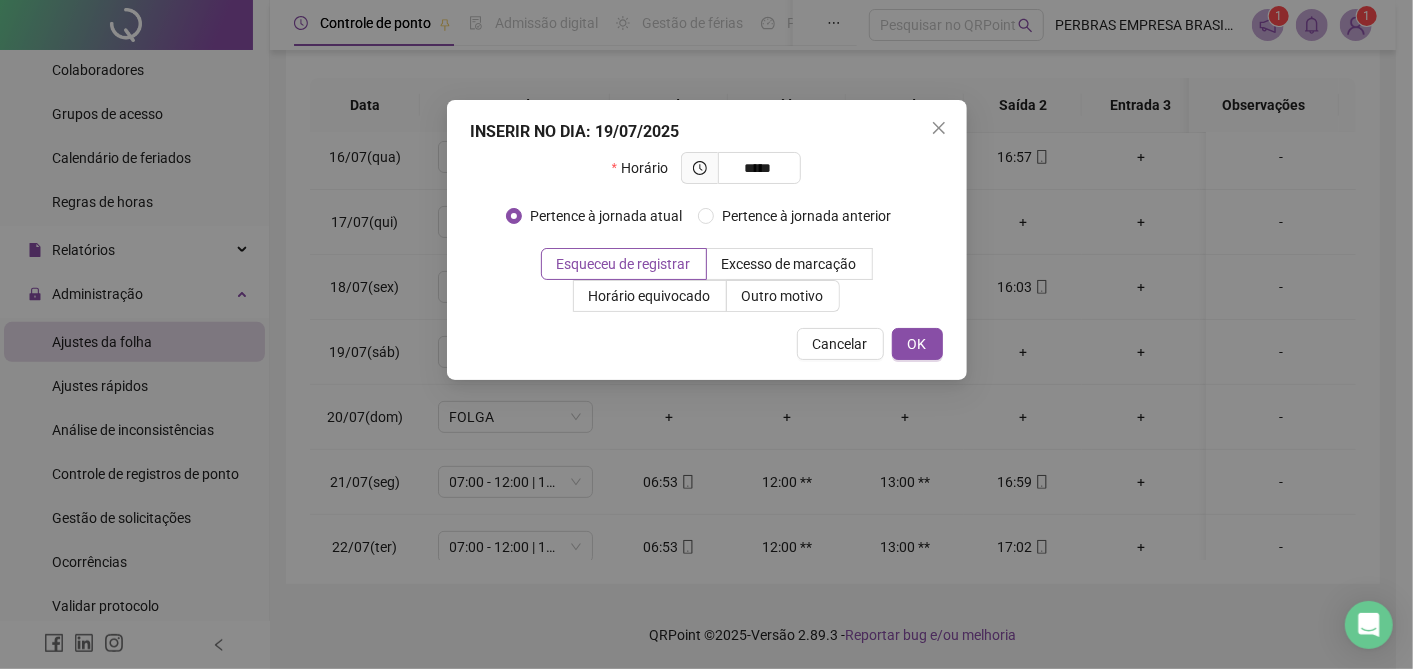 type on "*****" 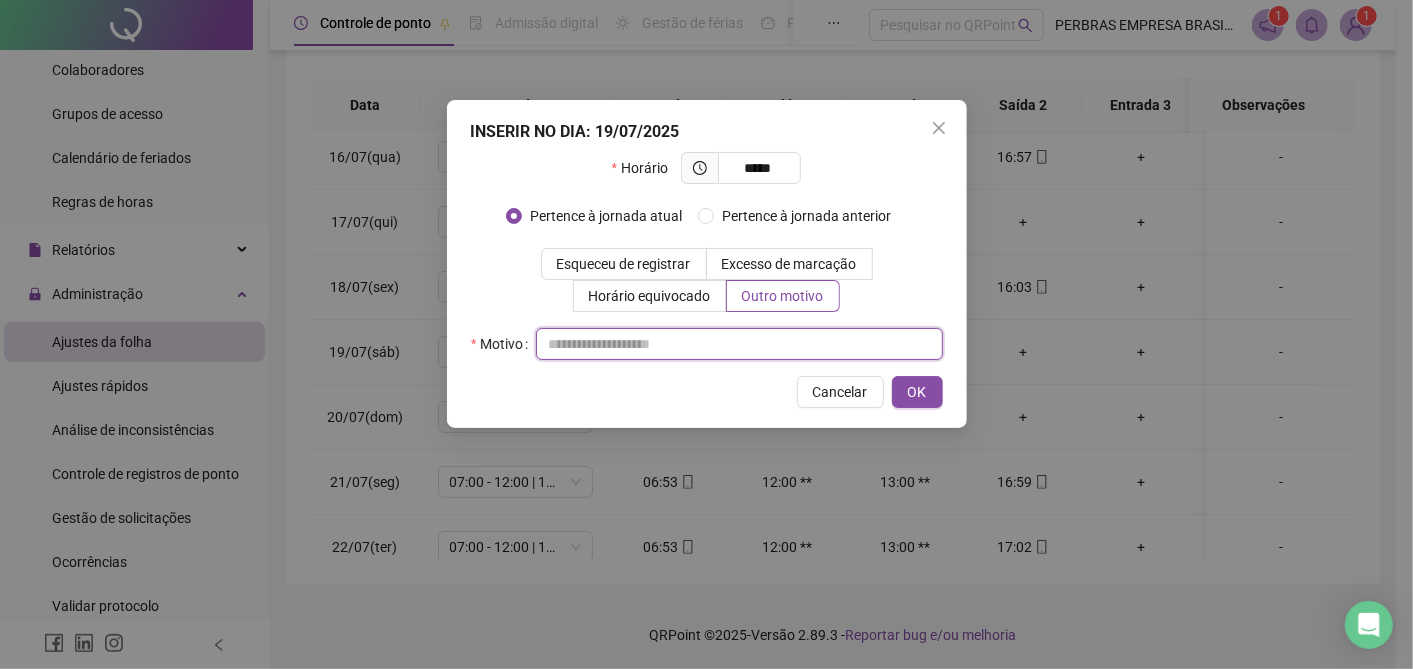 click at bounding box center (739, 344) 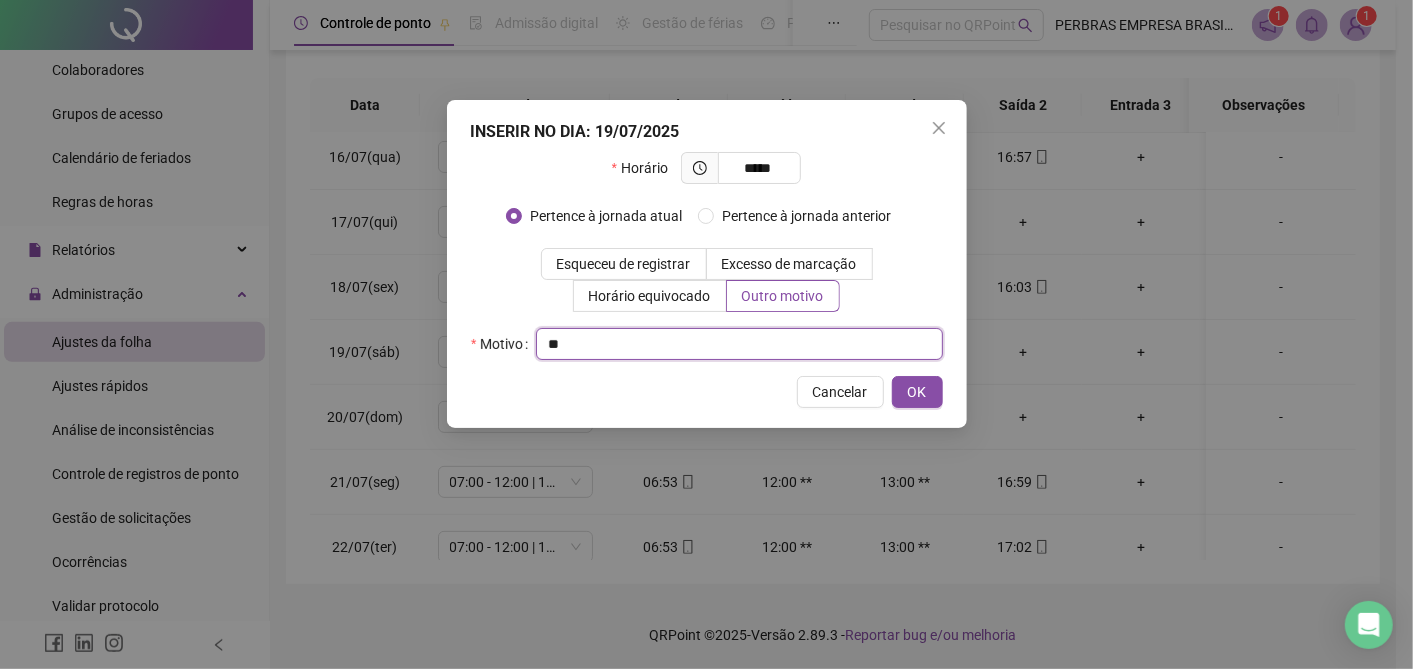 type on "*" 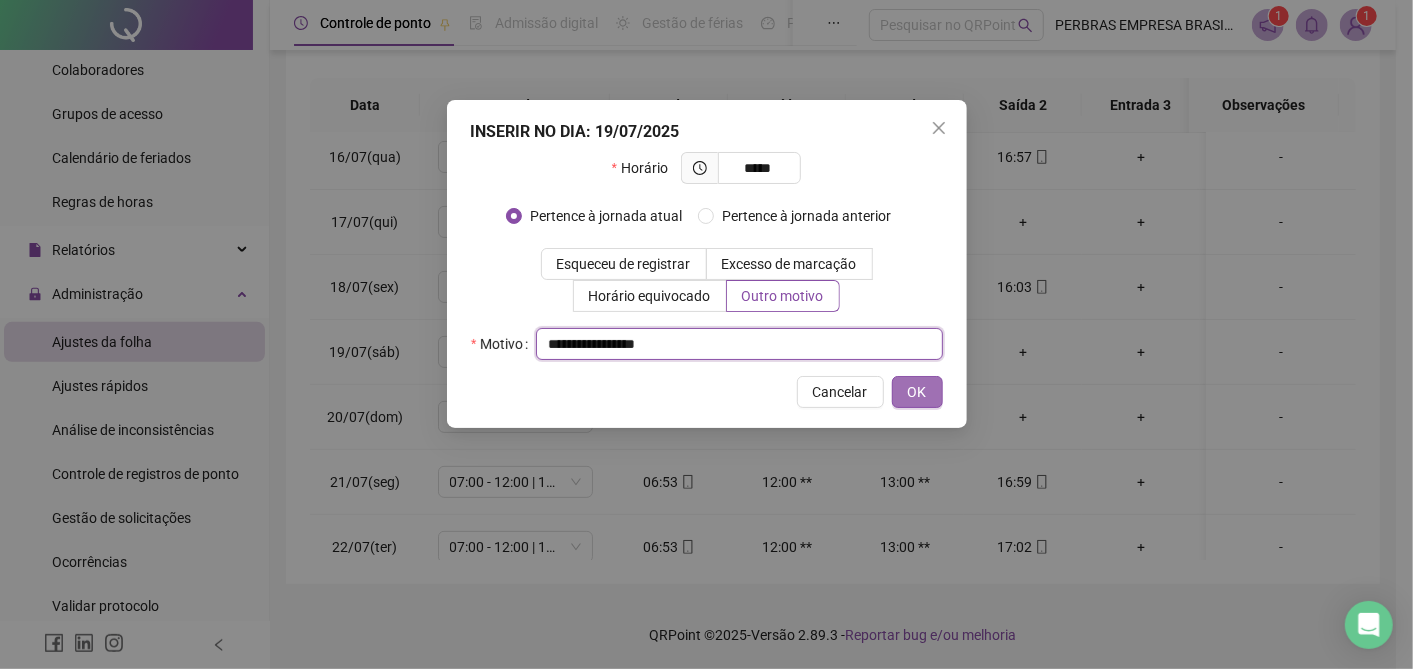type on "**********" 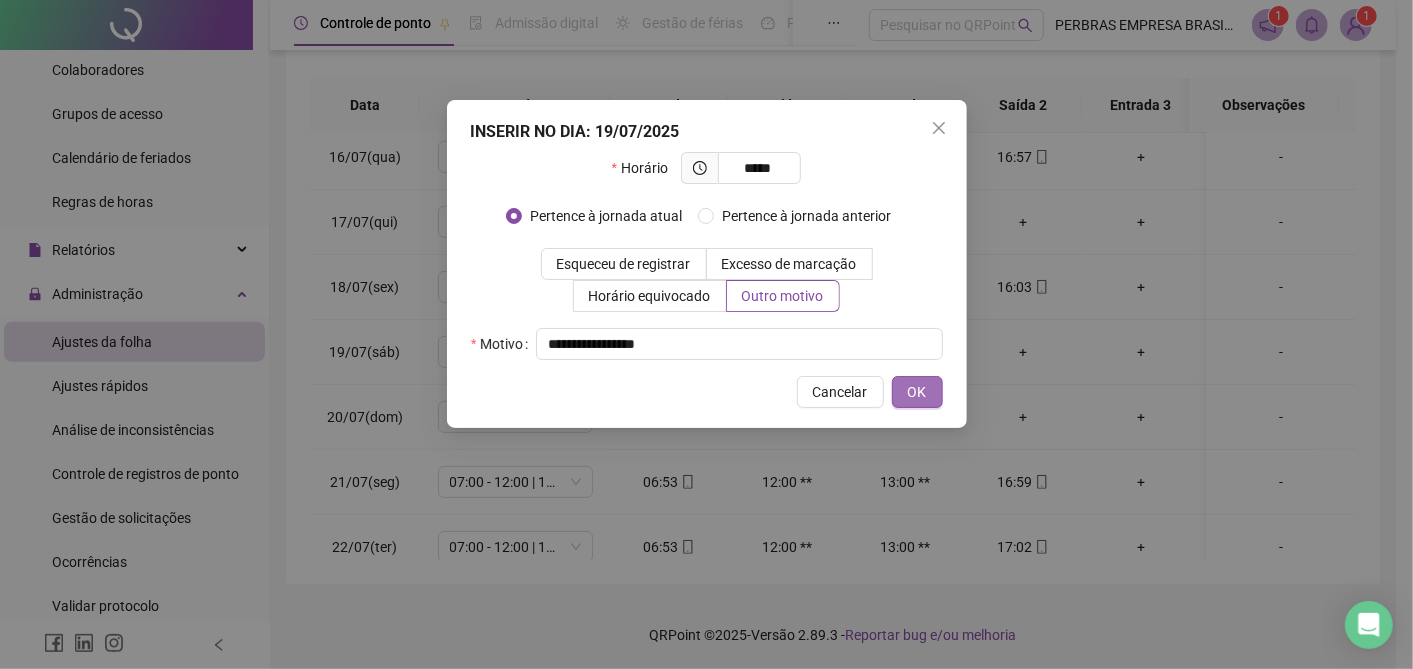click on "OK" at bounding box center [917, 392] 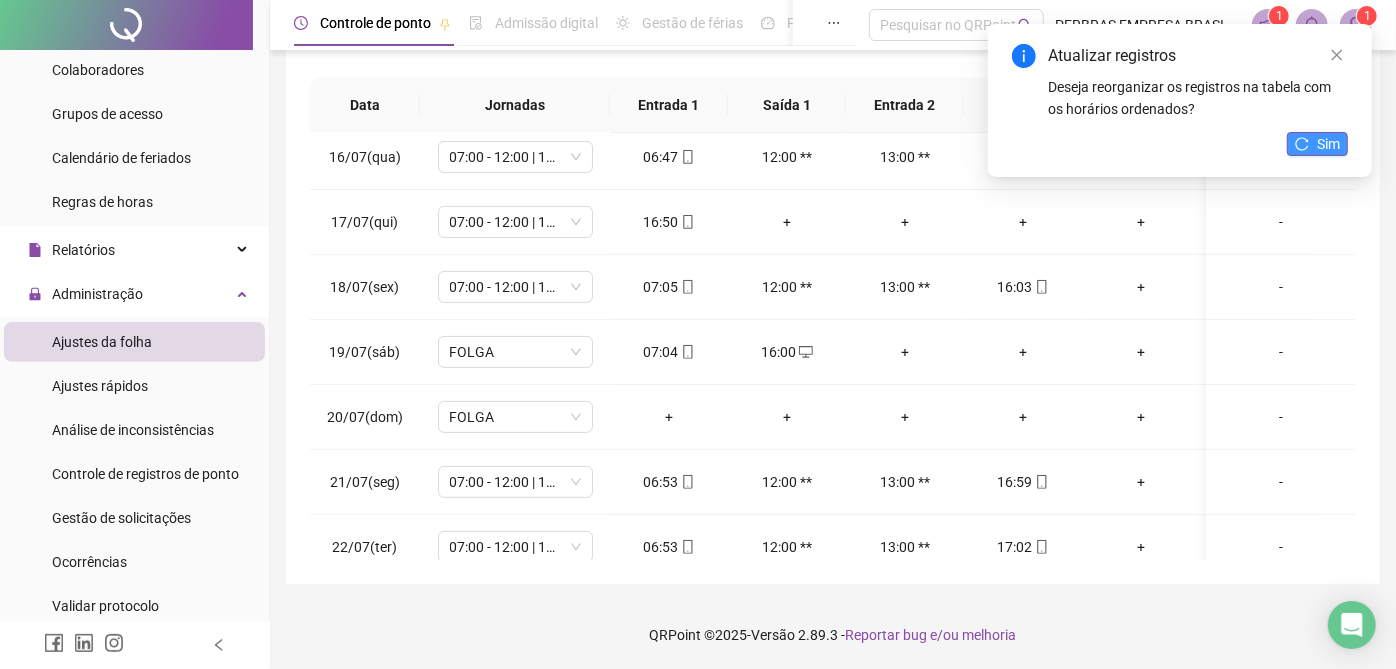 click on "Sim" at bounding box center (1317, 144) 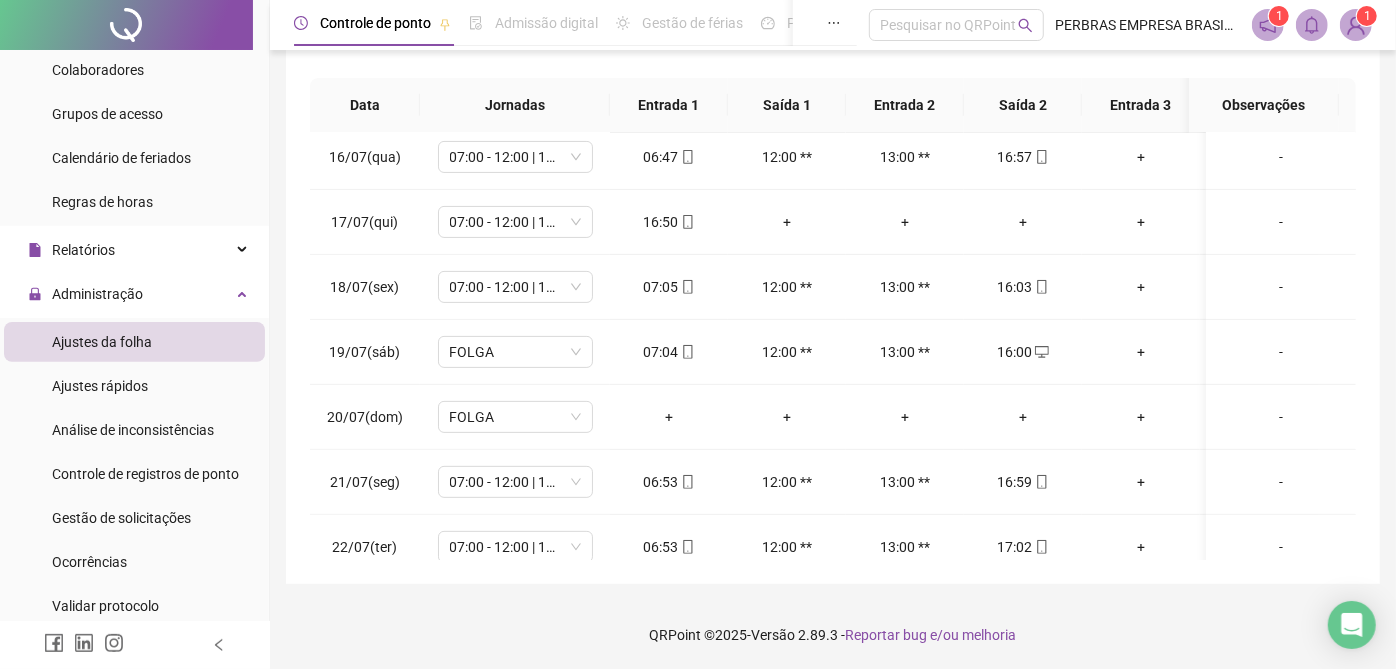 scroll, scrollTop: 0, scrollLeft: 0, axis: both 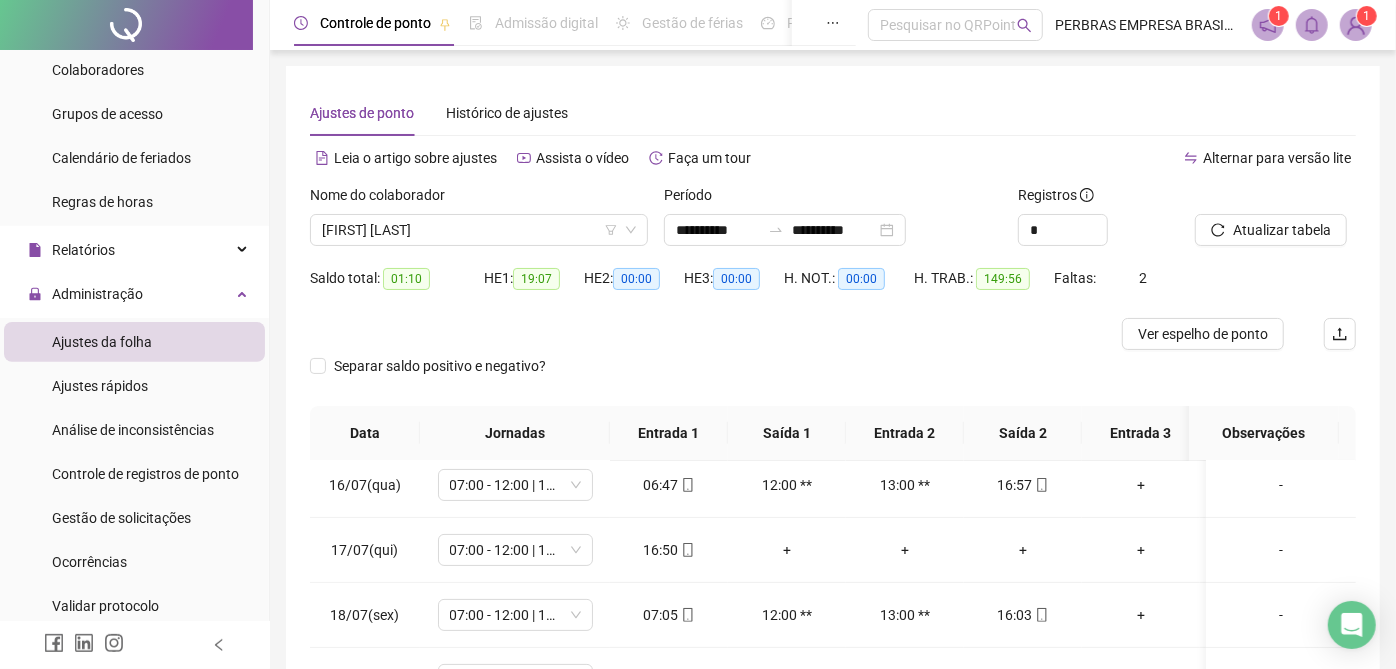click on "Nome do colaborador [FIRST] [LAST]" at bounding box center [479, 223] 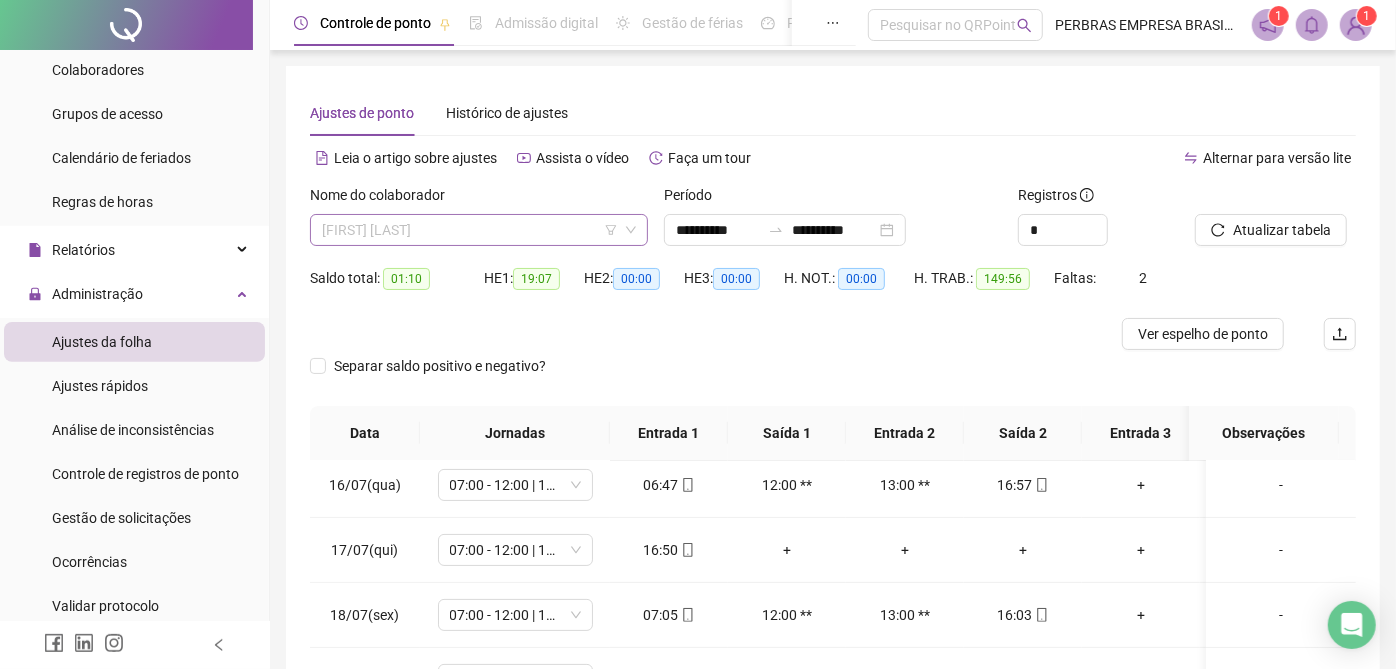 click on "[FIRST] [LAST]" at bounding box center (479, 230) 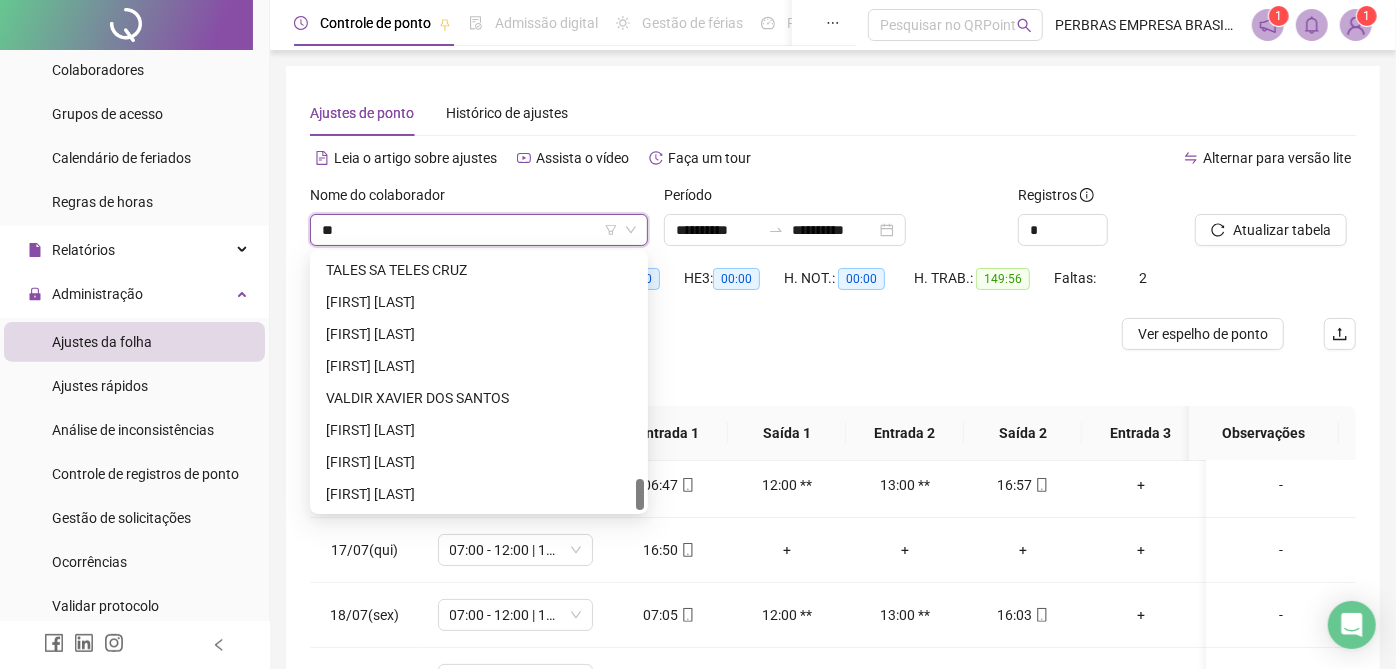 scroll, scrollTop: 0, scrollLeft: 0, axis: both 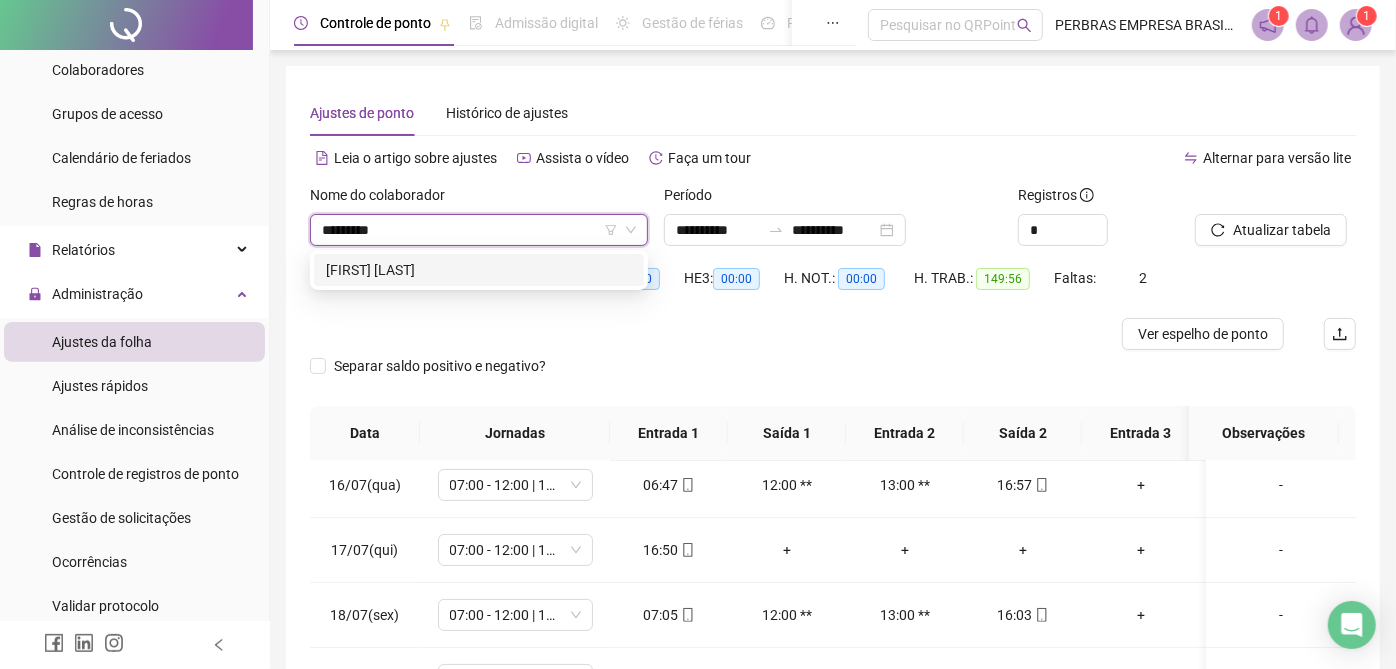type on "**********" 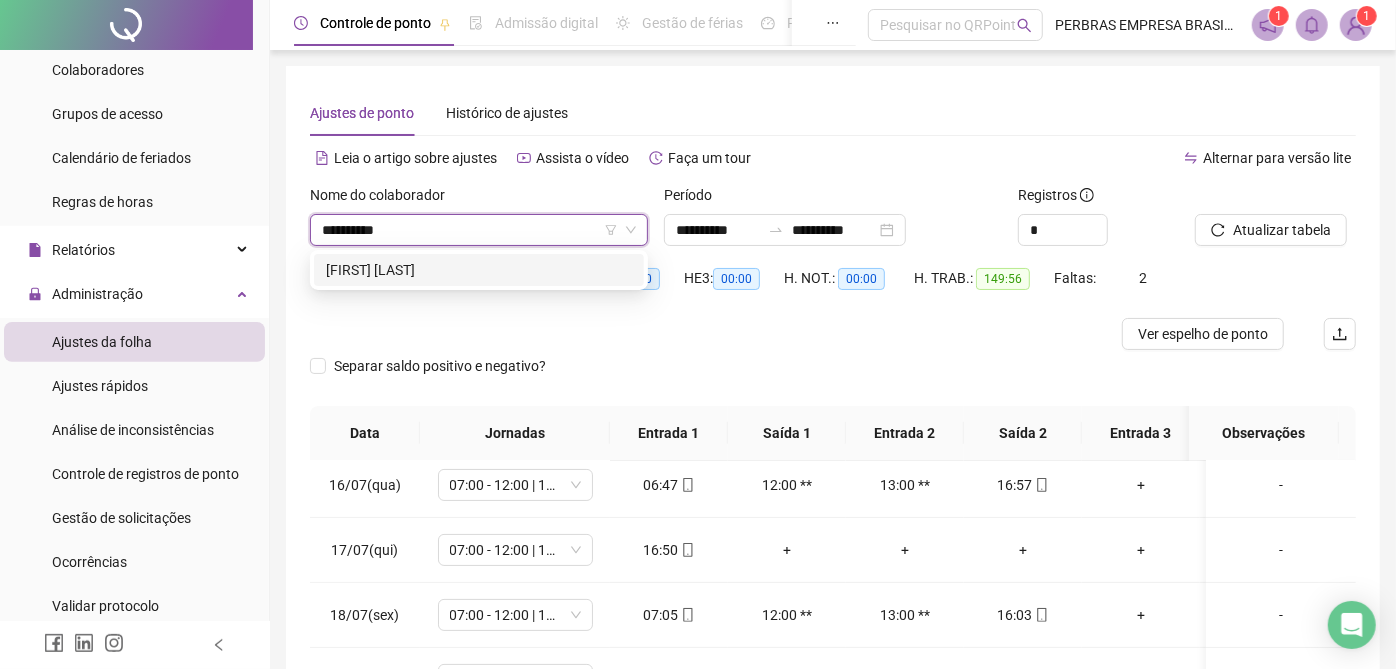 type 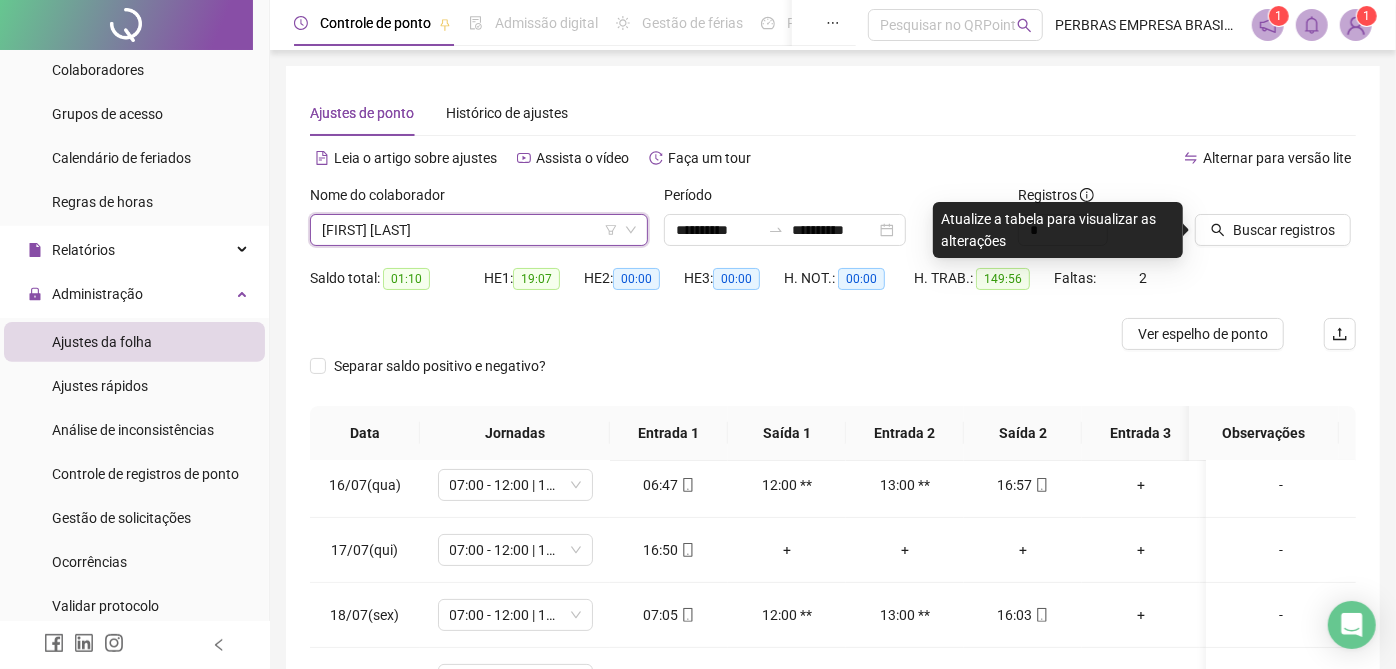 click on "Buscar registros" at bounding box center (1275, 223) 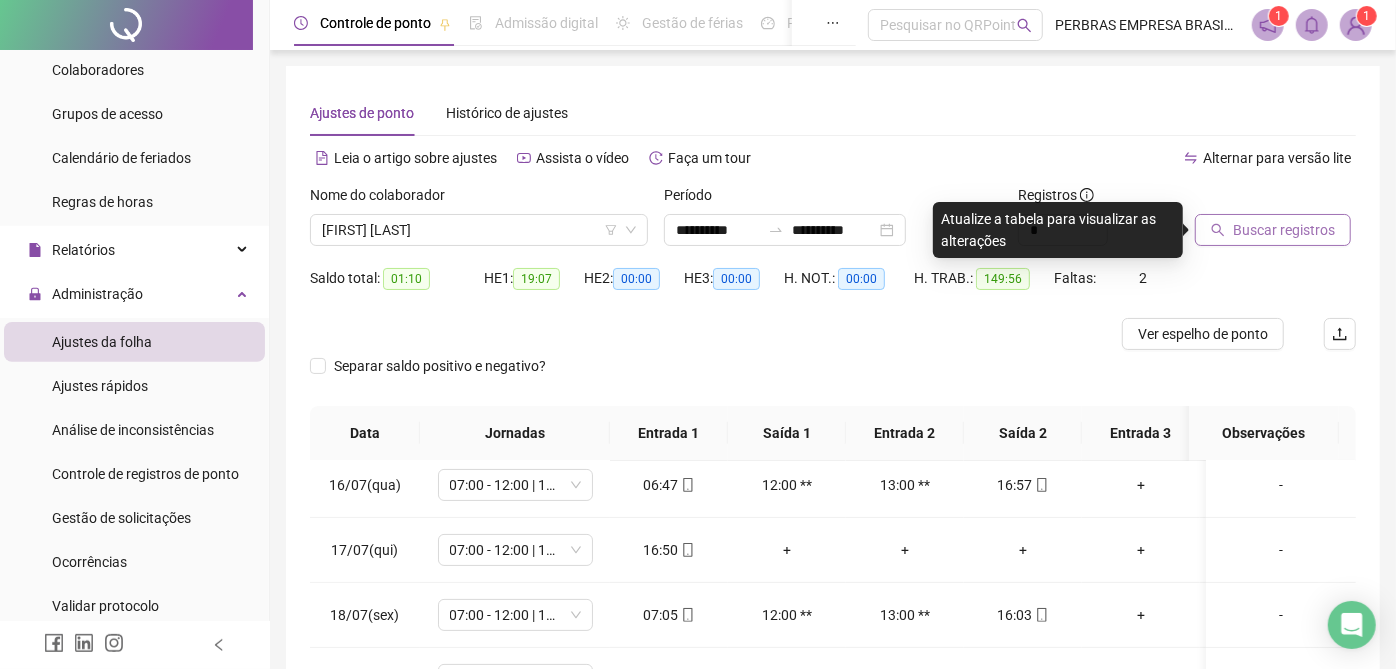 click on "Buscar registros" at bounding box center (1284, 230) 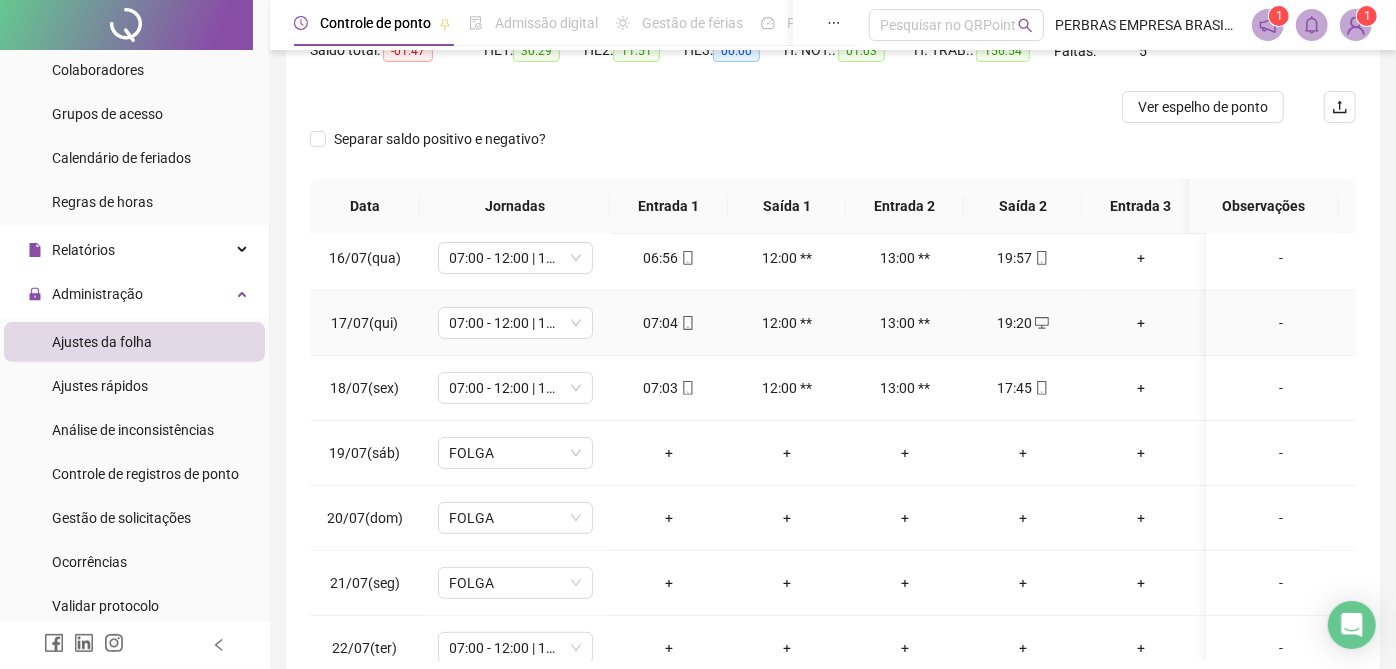 scroll, scrollTop: 328, scrollLeft: 0, axis: vertical 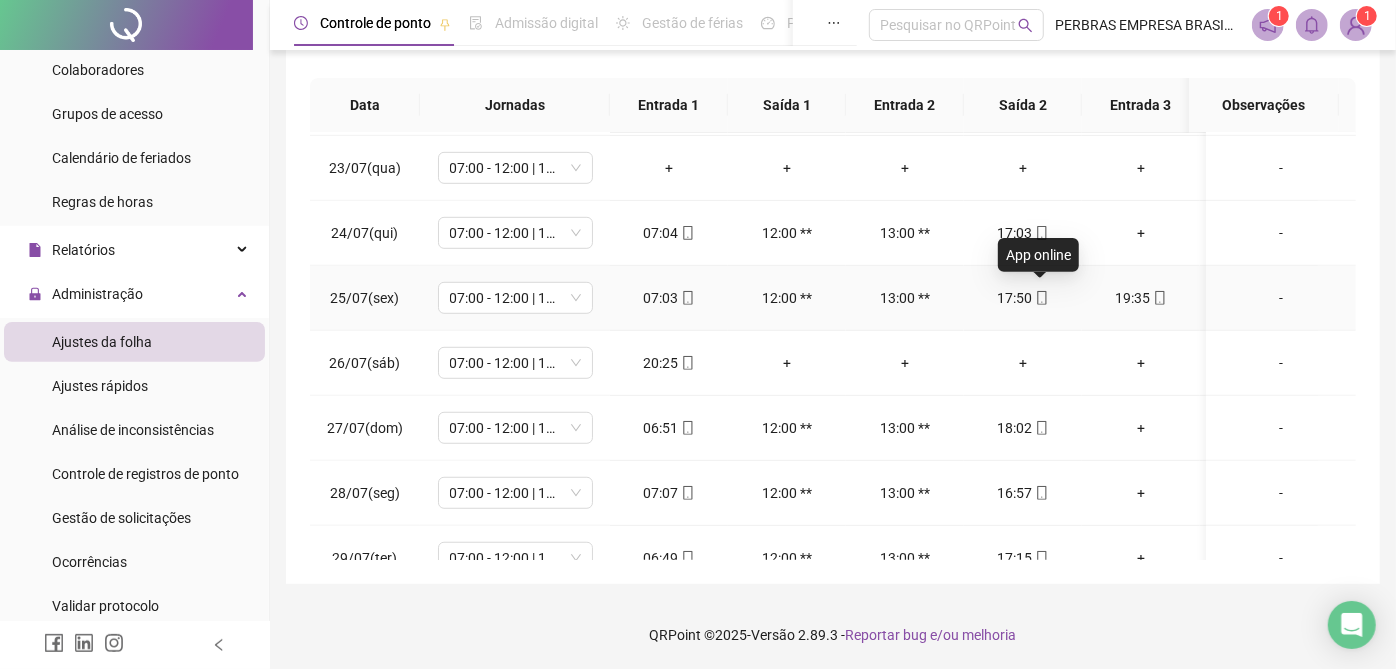 click 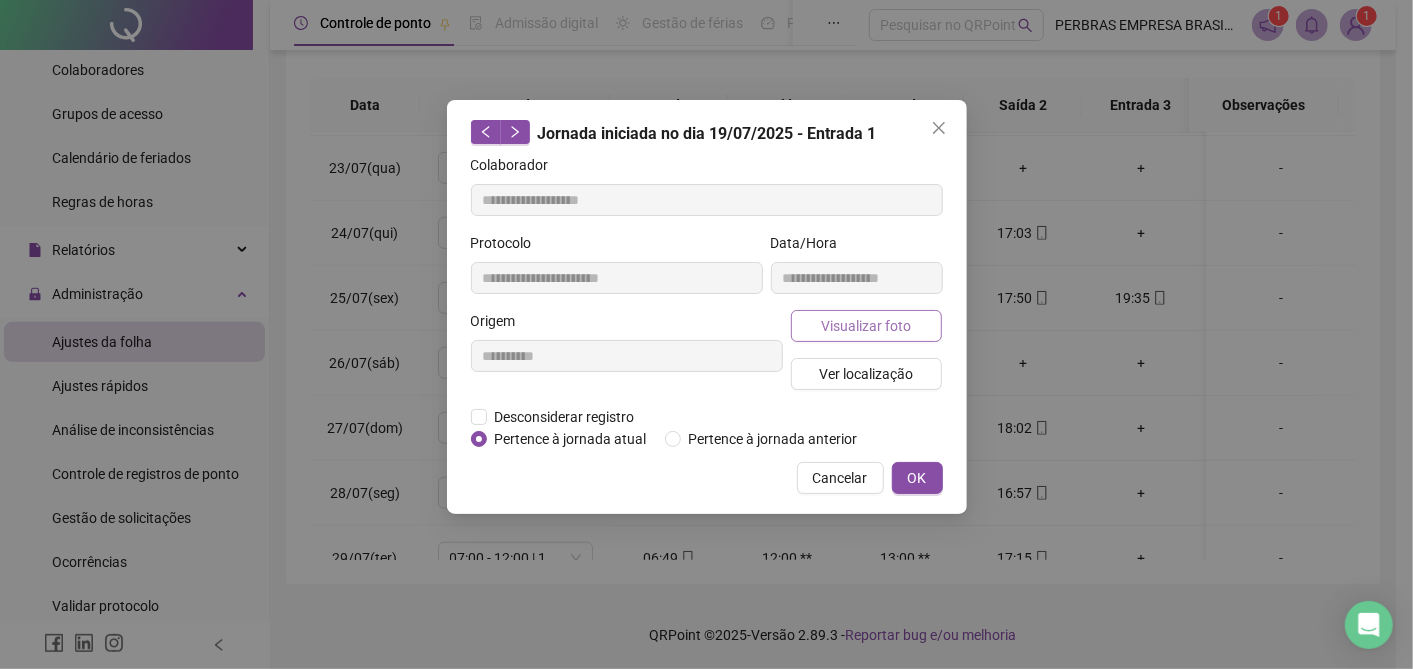 type on "**********" 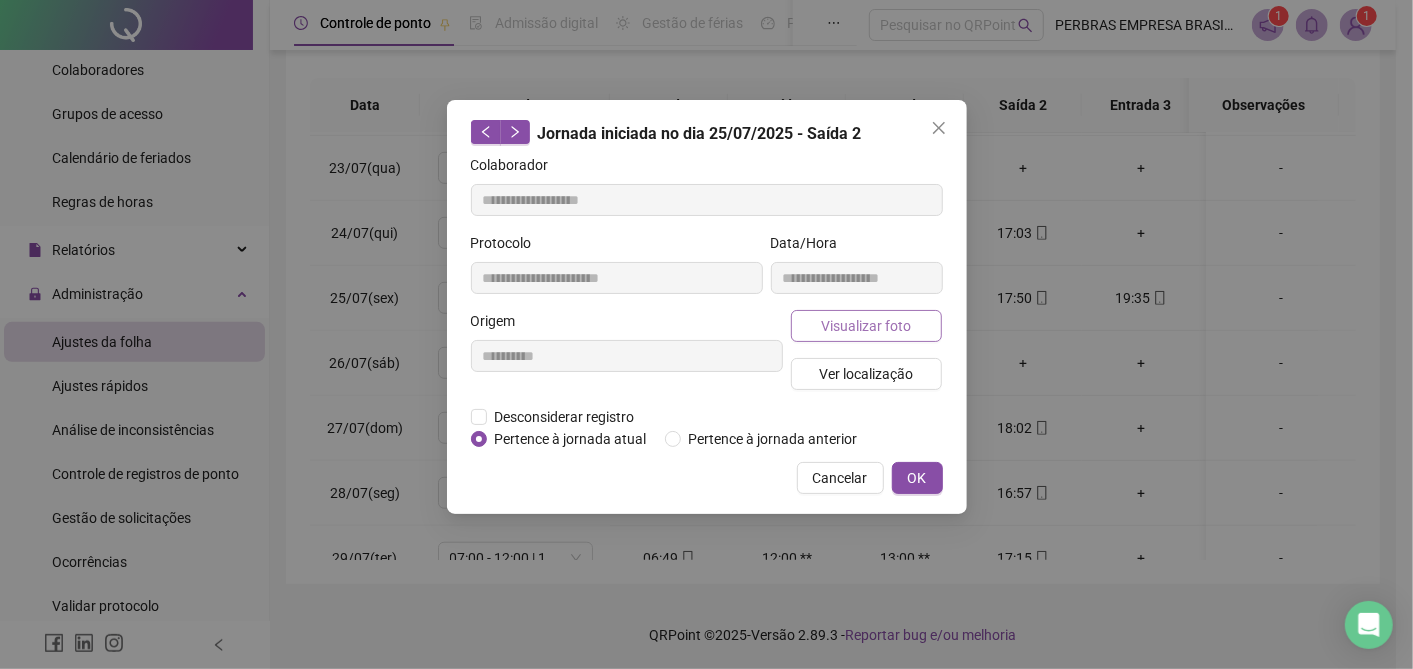 click on "Visualizar foto" at bounding box center [866, 326] 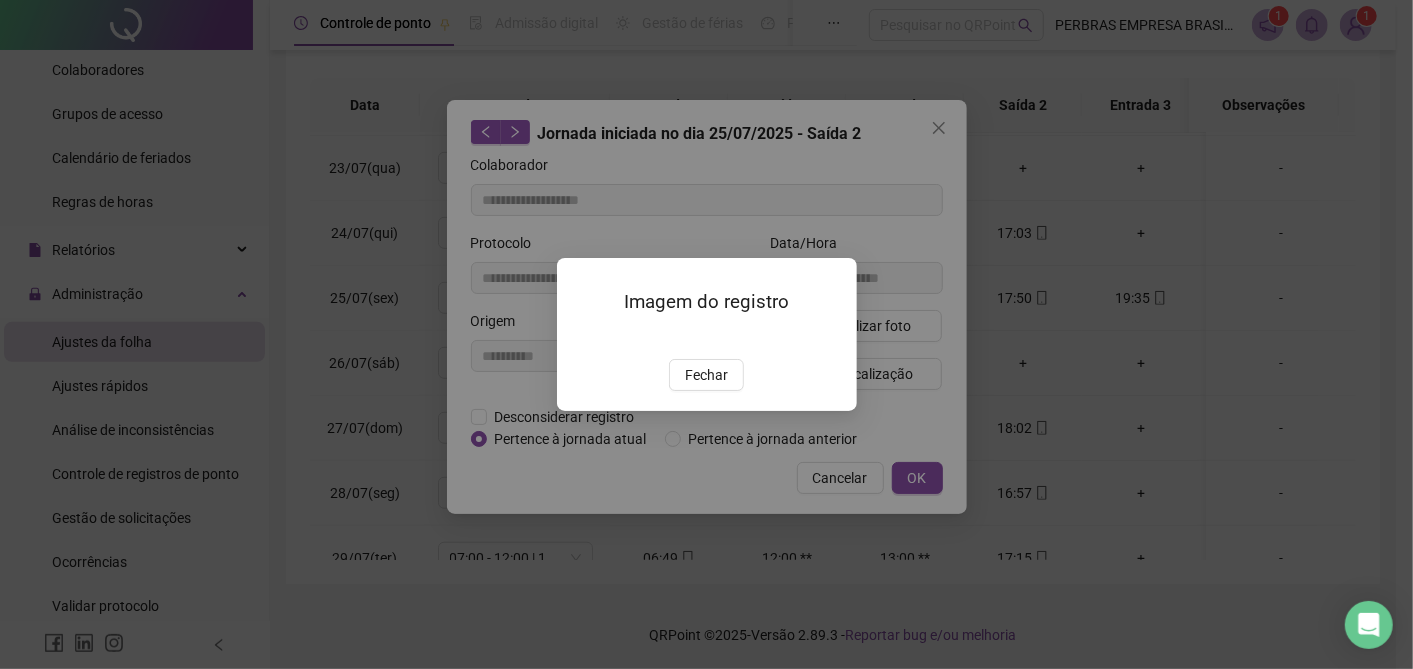 click on "Fechar" at bounding box center [706, 375] 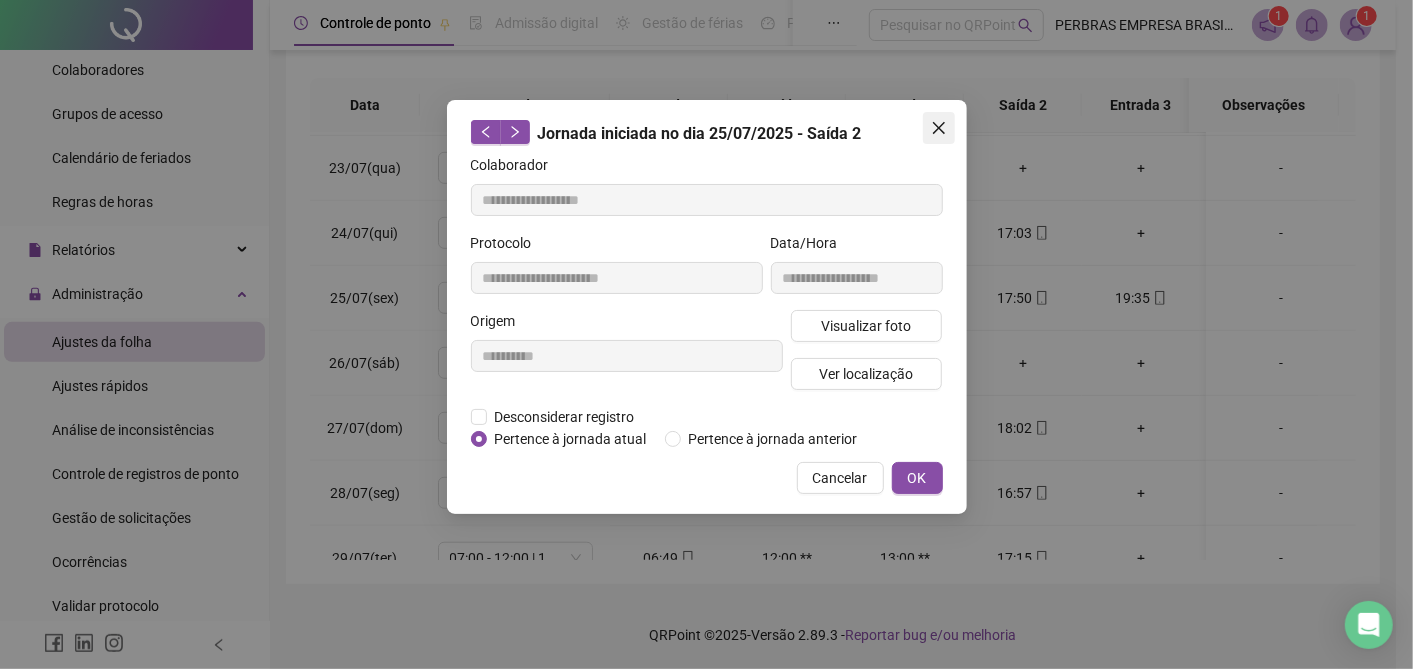 click at bounding box center (939, 128) 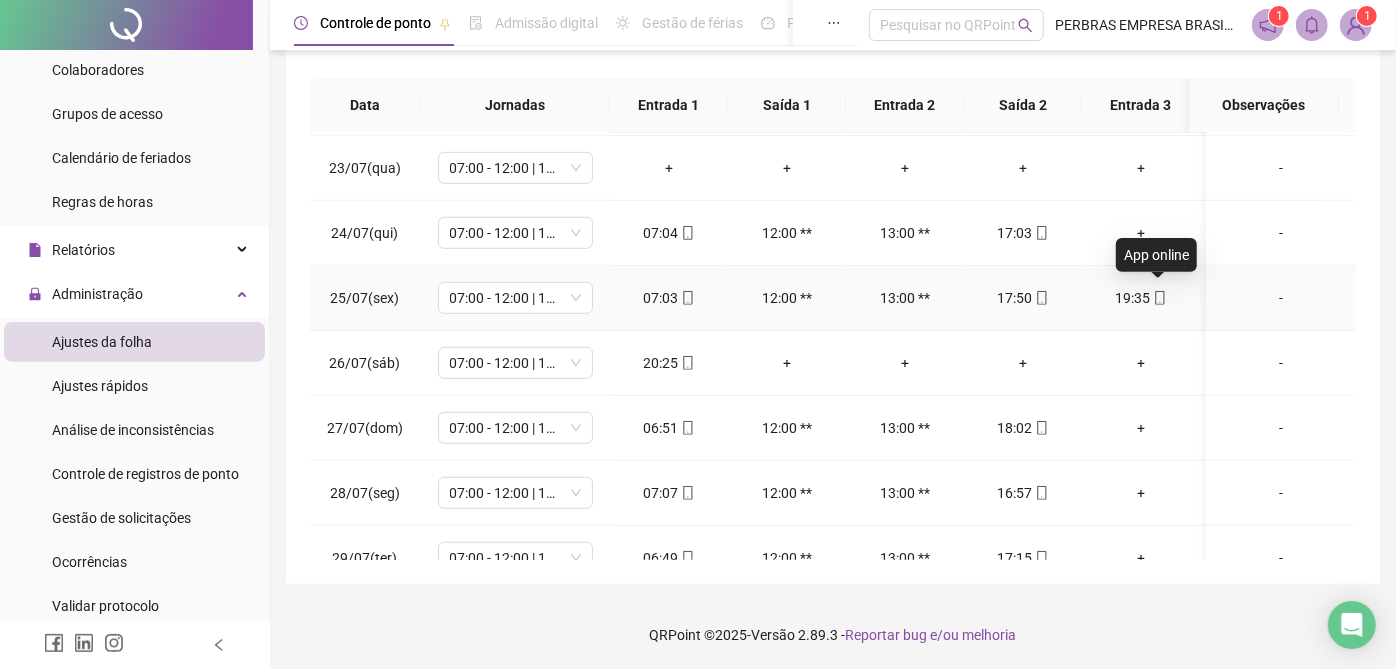click 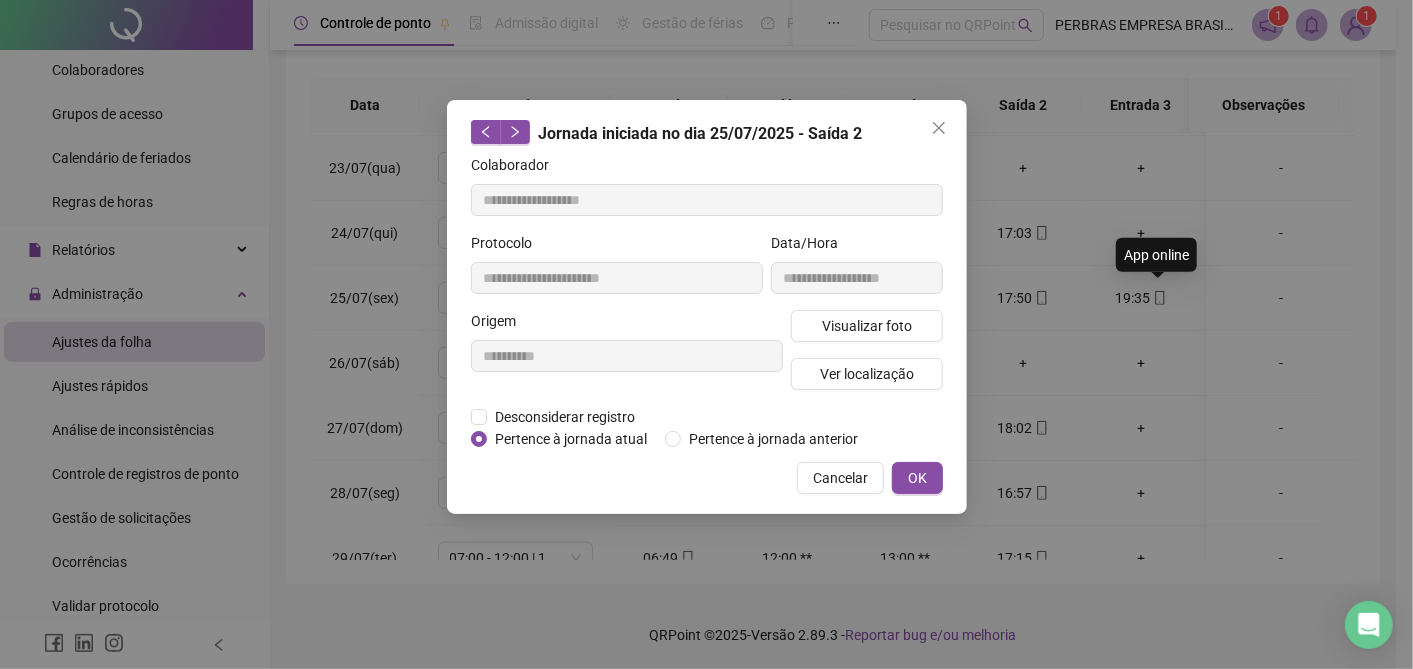 type on "**********" 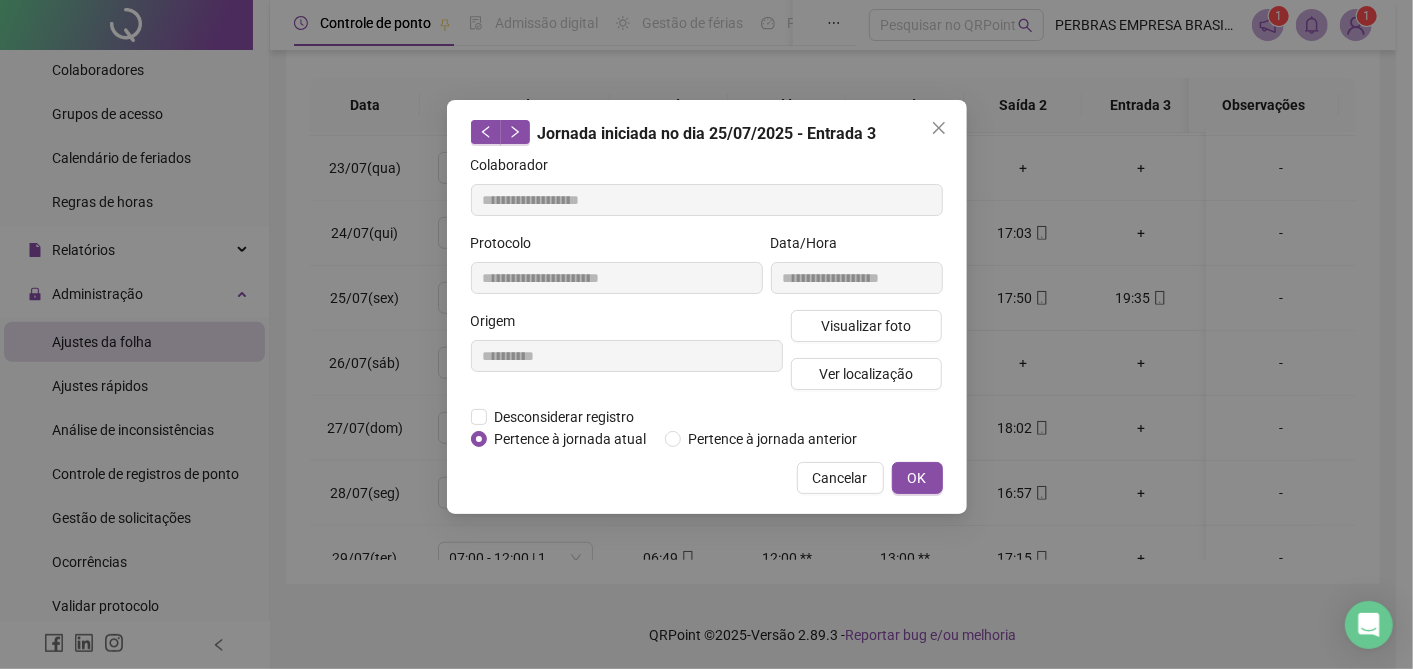 drag, startPoint x: 1141, startPoint y: 282, endPoint x: 602, endPoint y: 574, distance: 613.01306 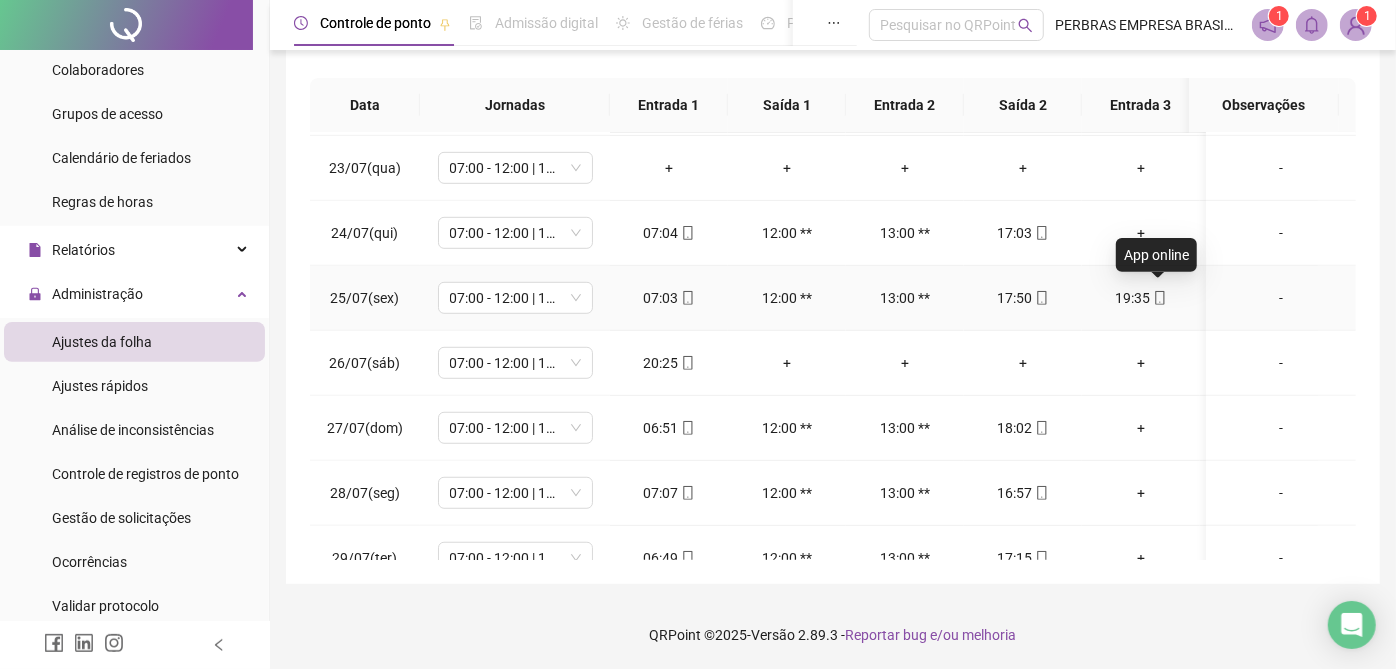 click 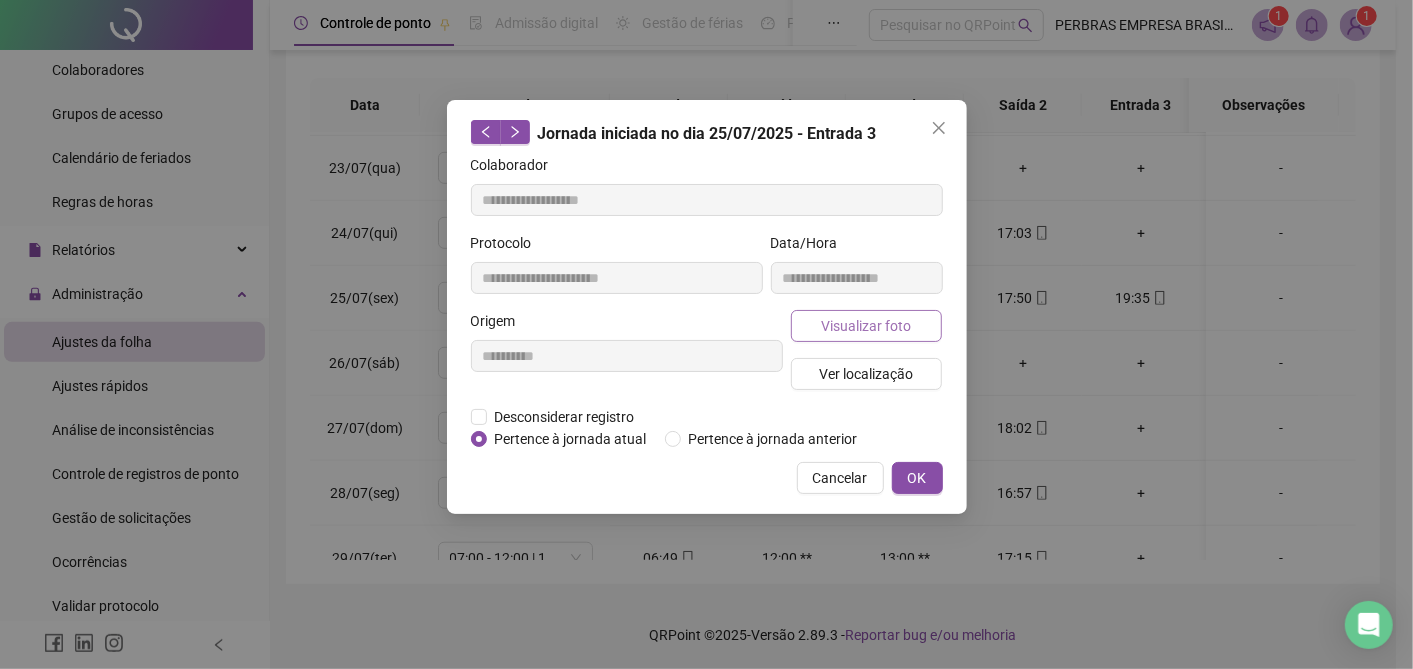 click on "Visualizar foto" at bounding box center [866, 326] 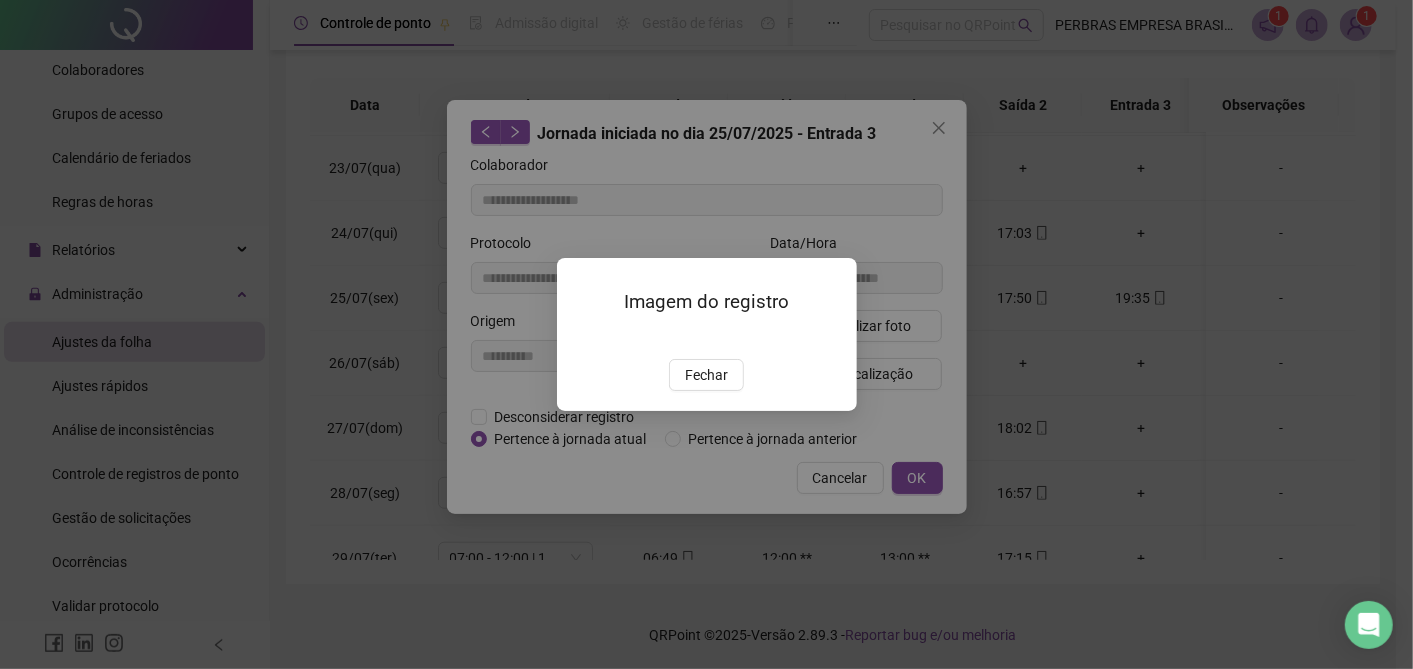 click on "Fechar" at bounding box center [706, 375] 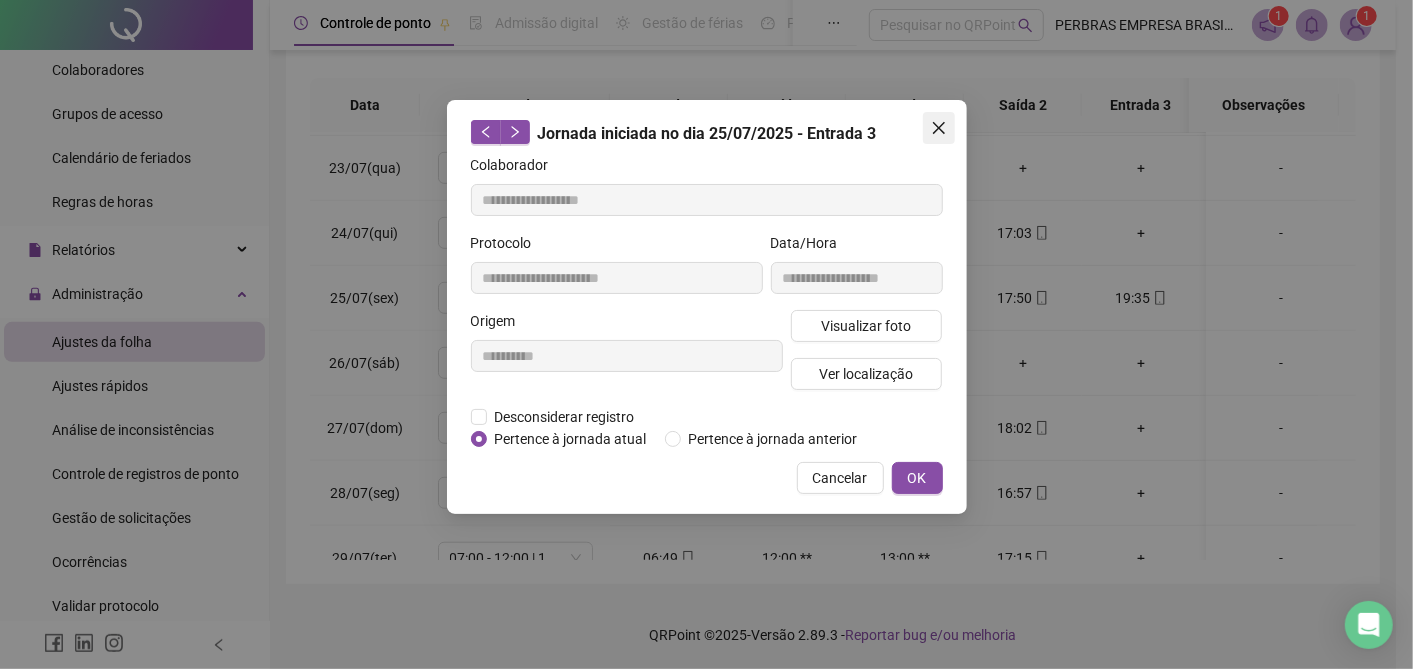click at bounding box center [939, 128] 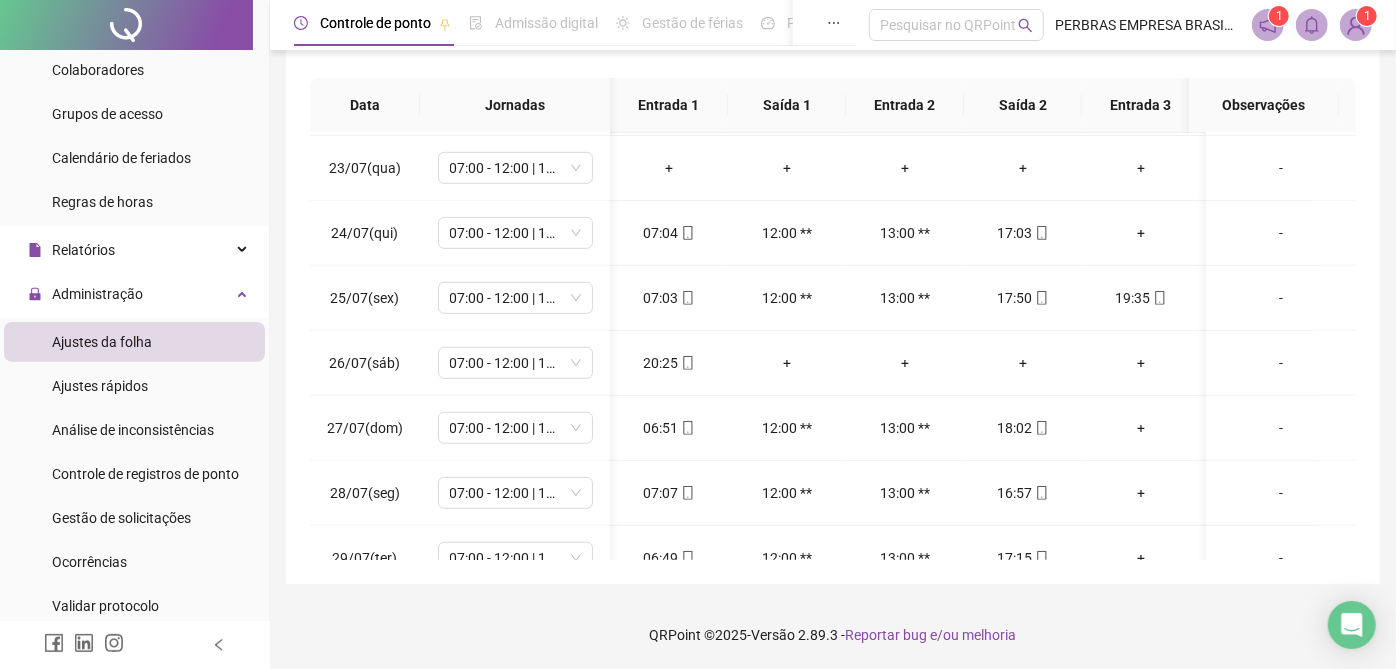 scroll, scrollTop: 777, scrollLeft: 128, axis: both 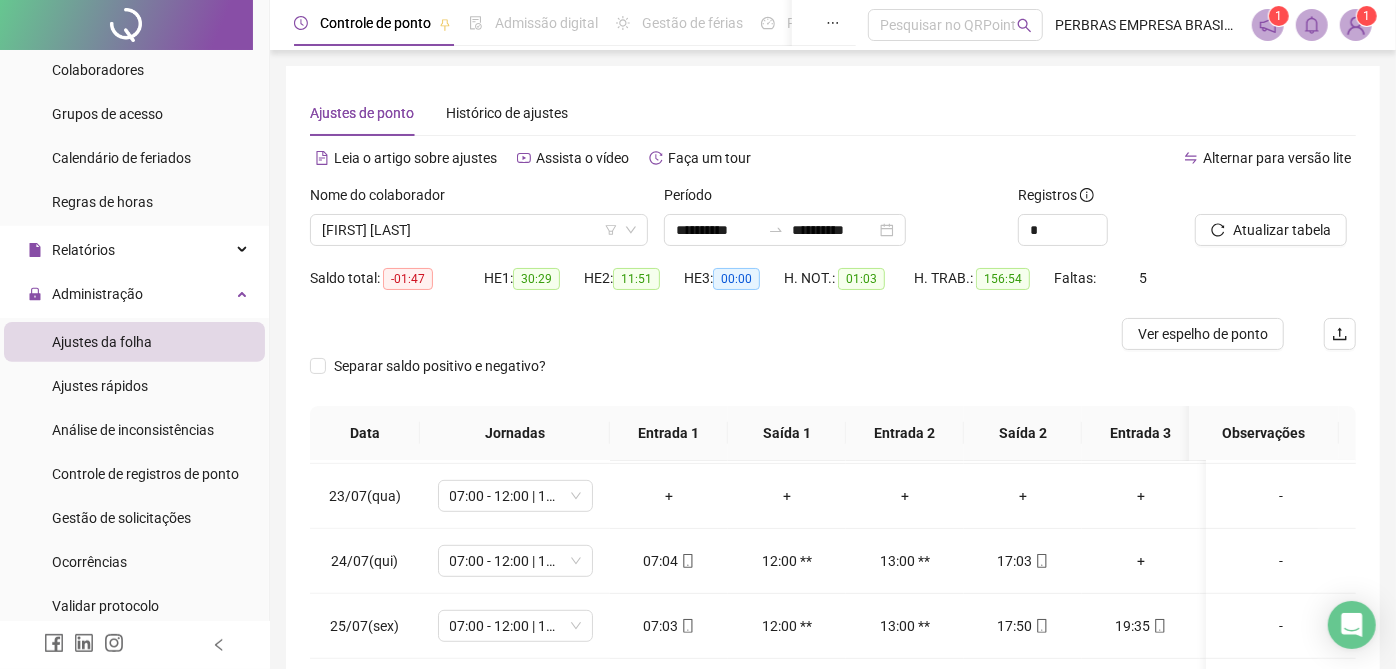 click on "Registros   *" at bounding box center [1098, 223] 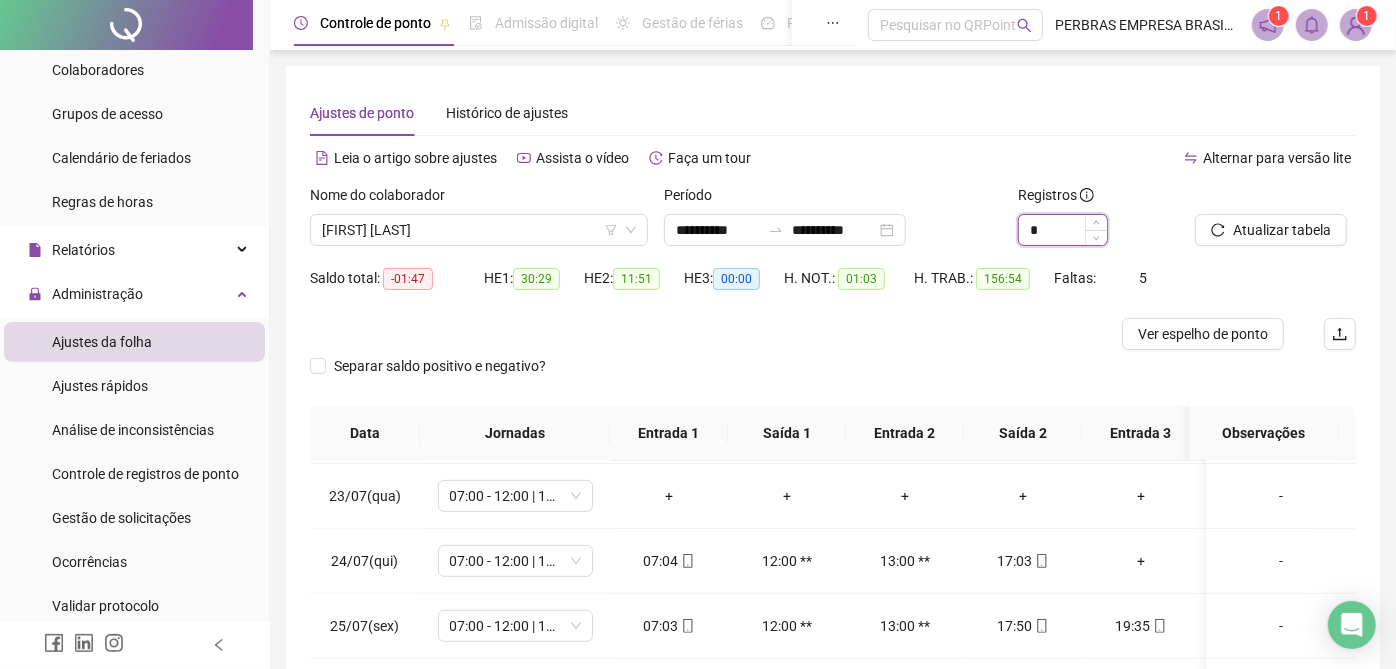 click on "*" at bounding box center (1063, 230) 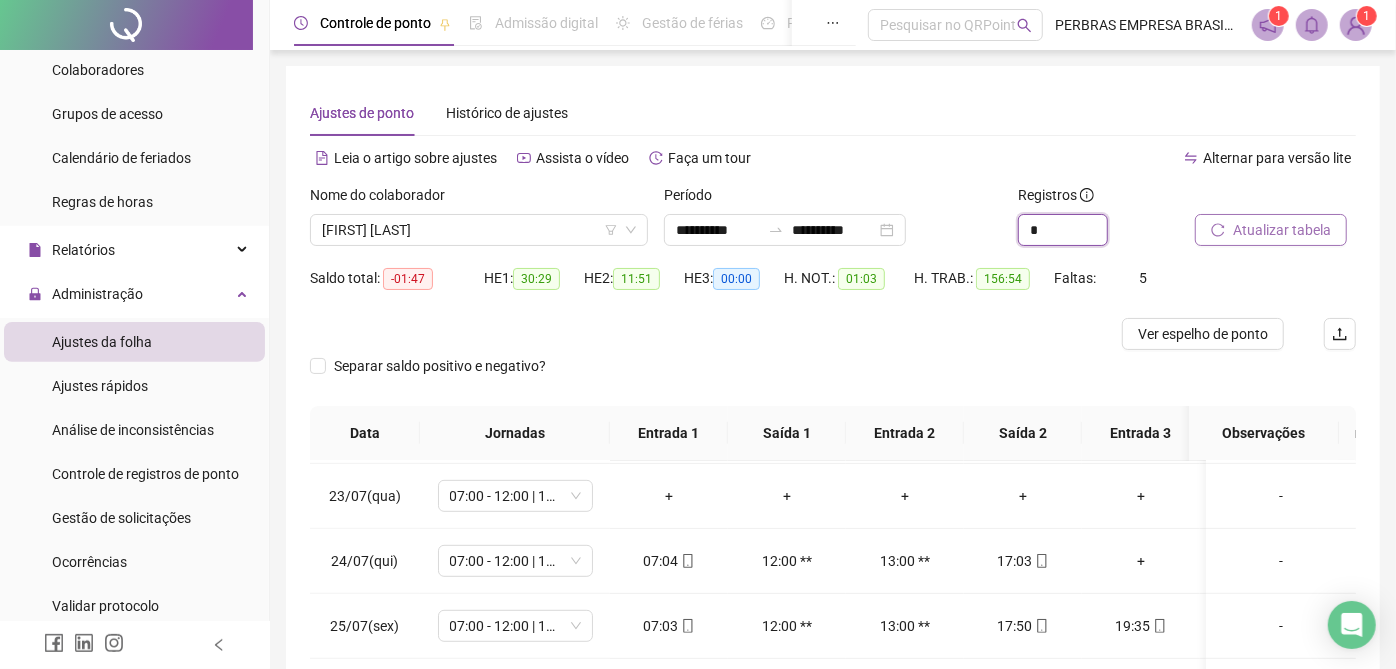 type on "*" 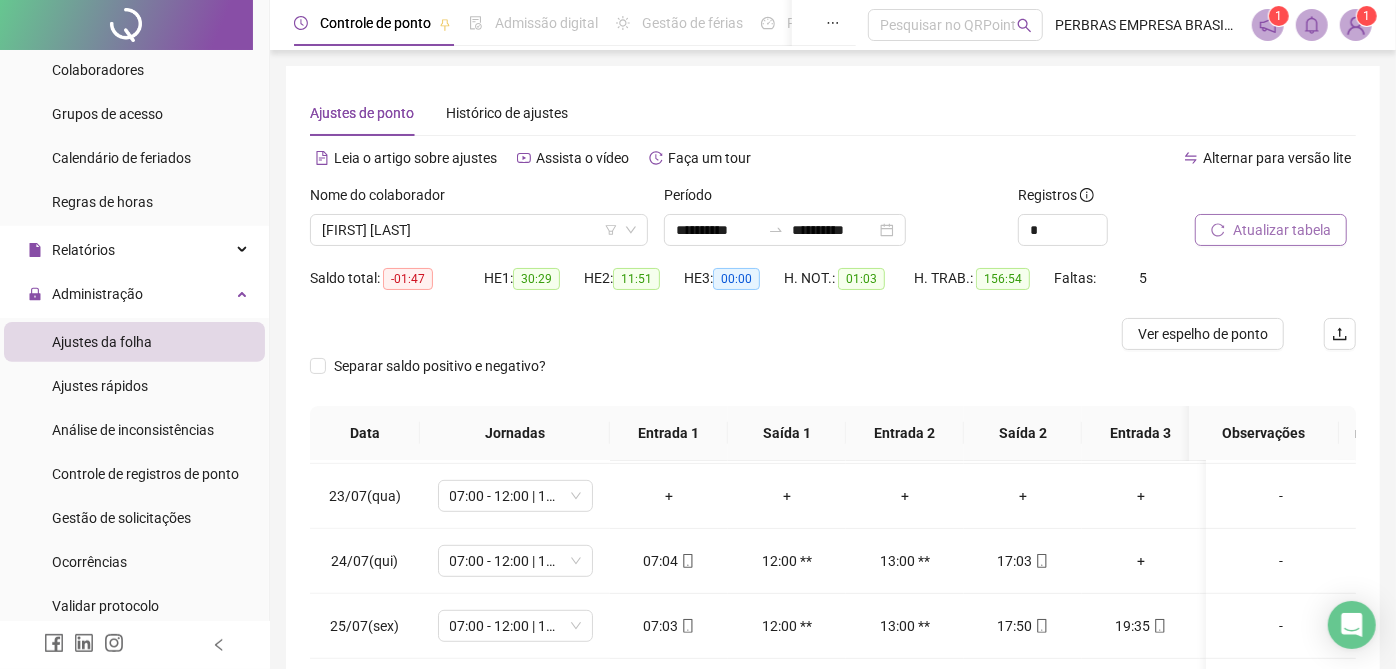 click on "Atualizar tabela" at bounding box center (1282, 230) 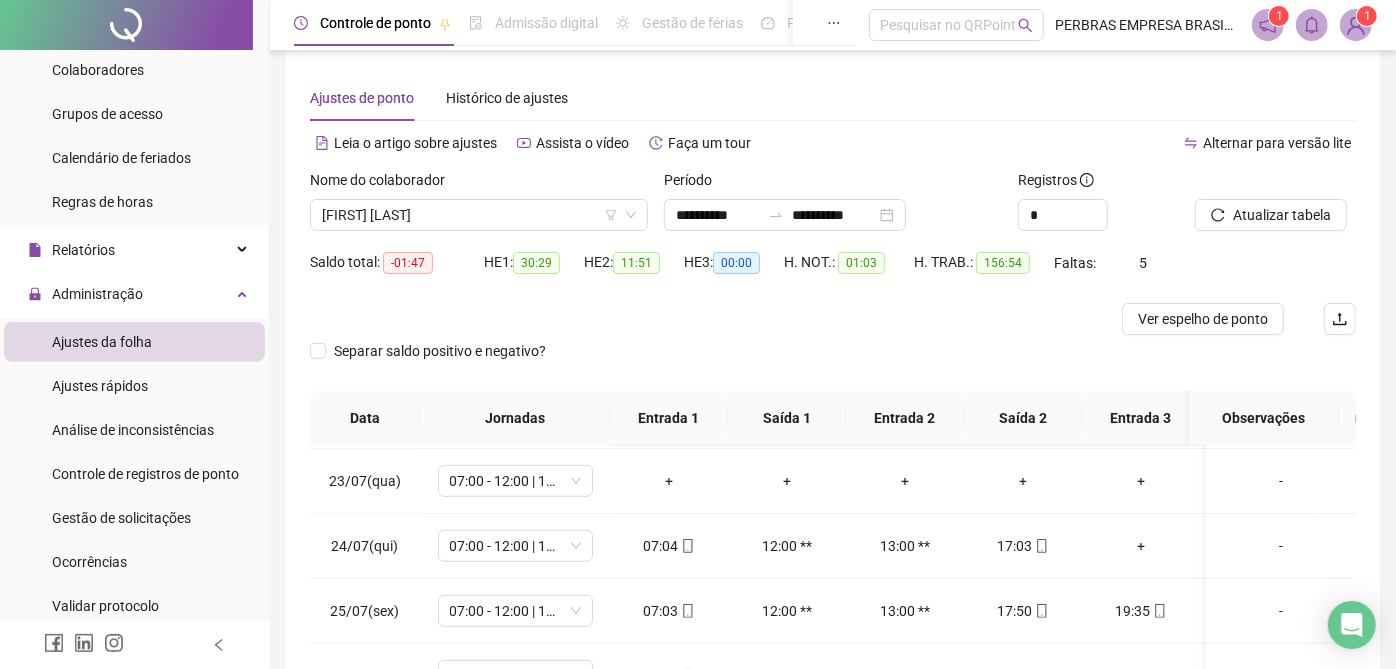 scroll, scrollTop: 328, scrollLeft: 0, axis: vertical 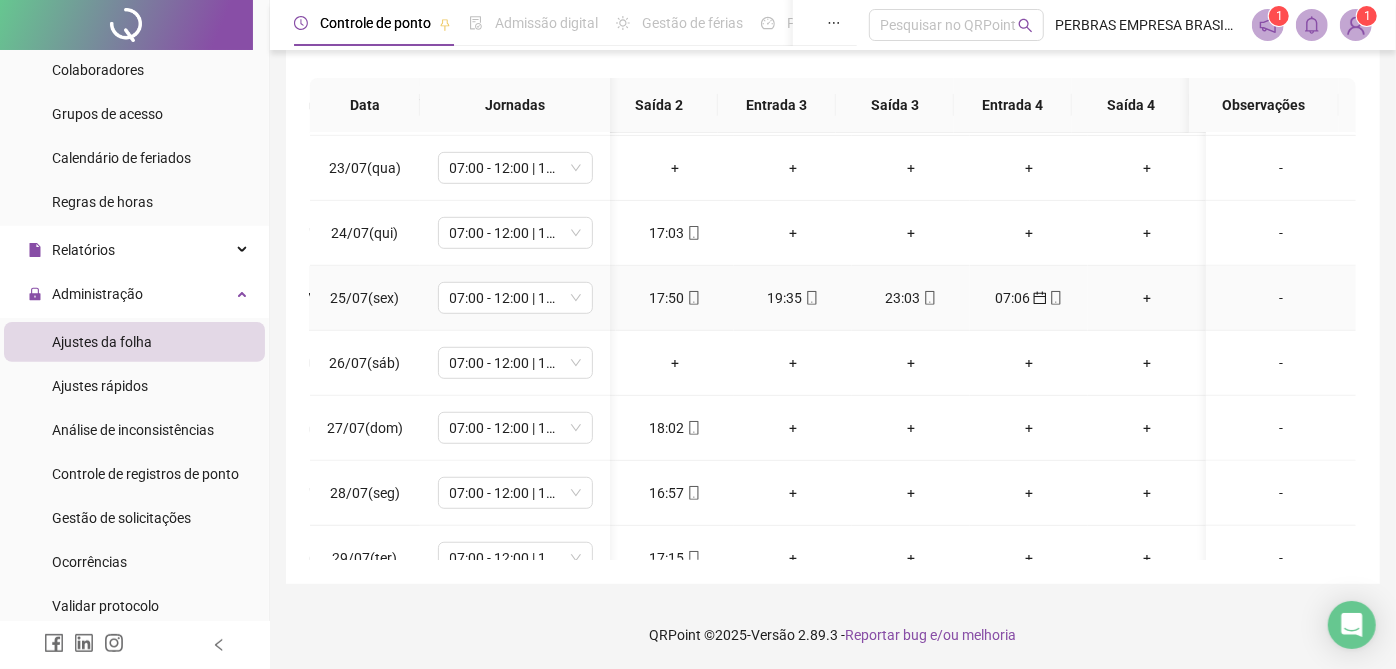 click 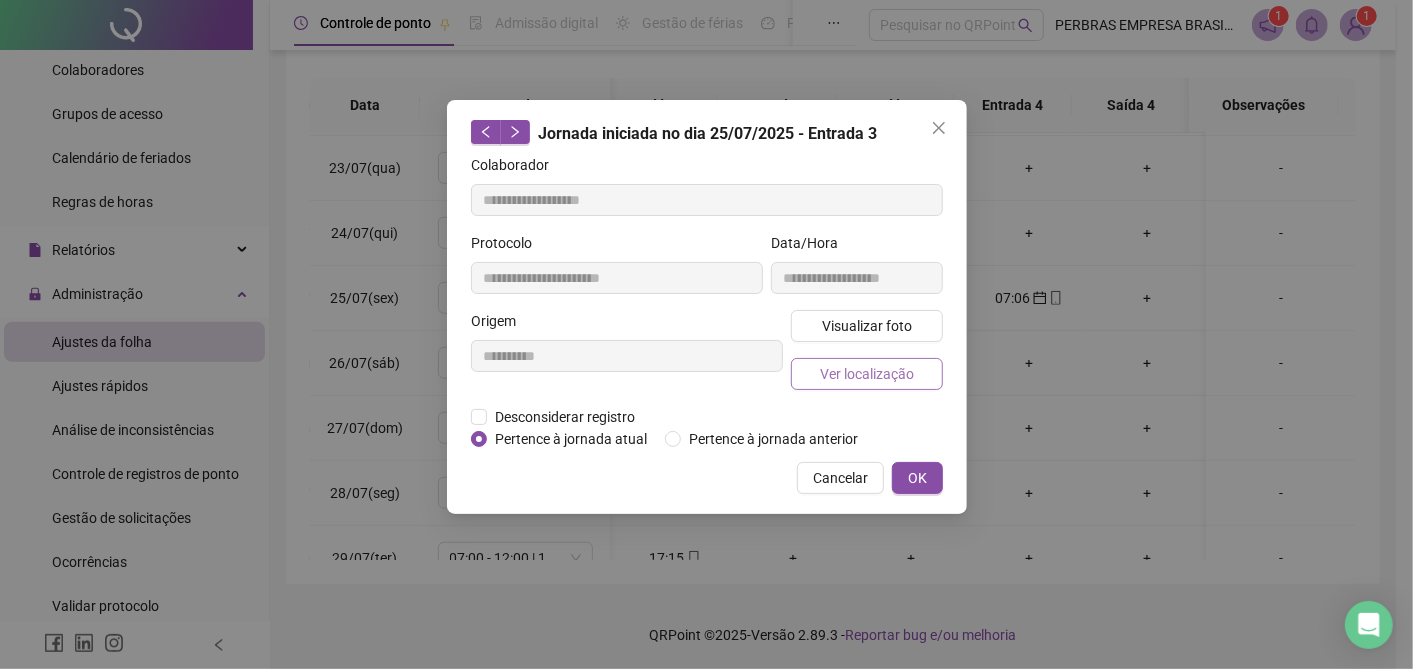type on "**********" 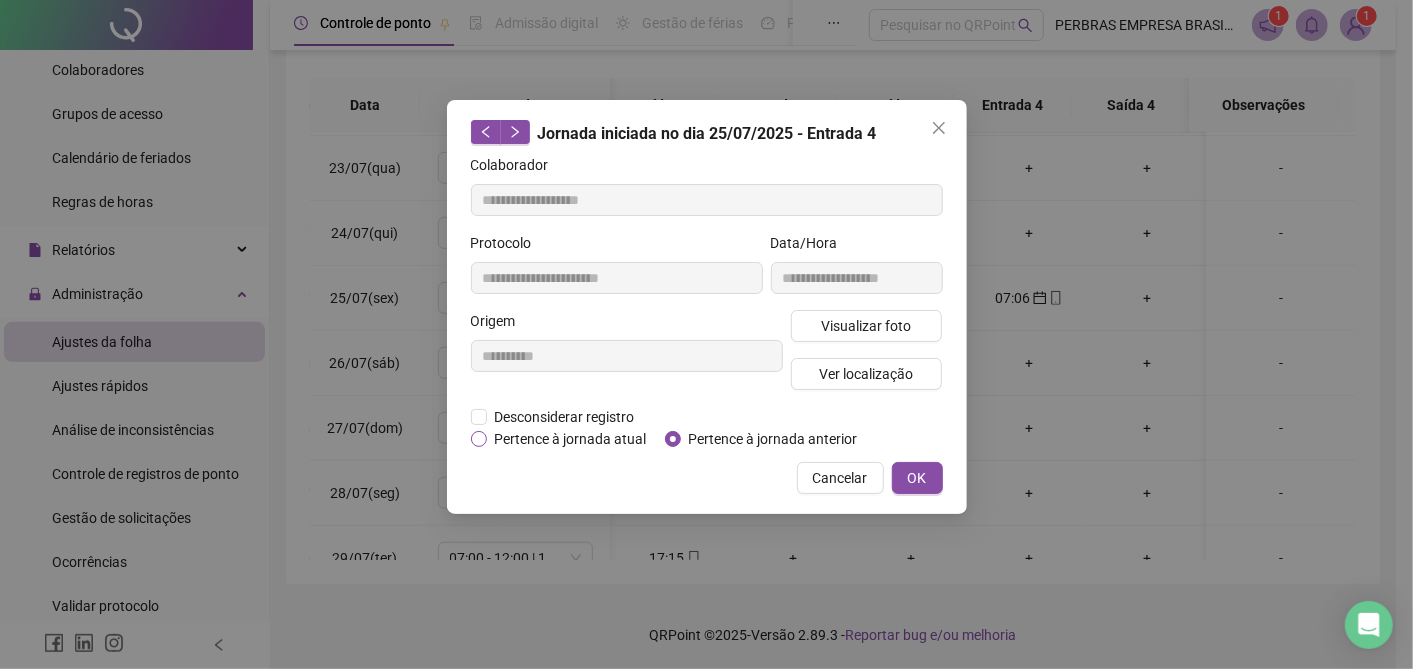 click on "Pertence à jornada atual" at bounding box center (571, 439) 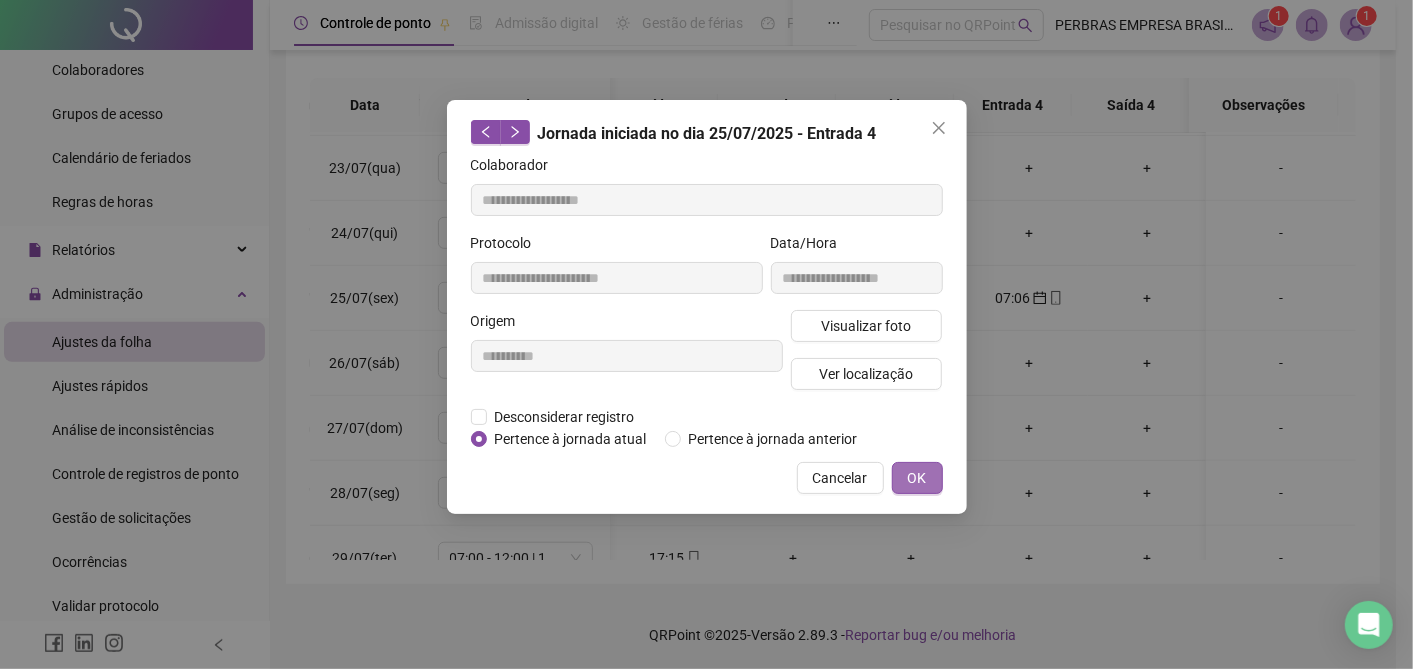 click on "OK" at bounding box center (917, 478) 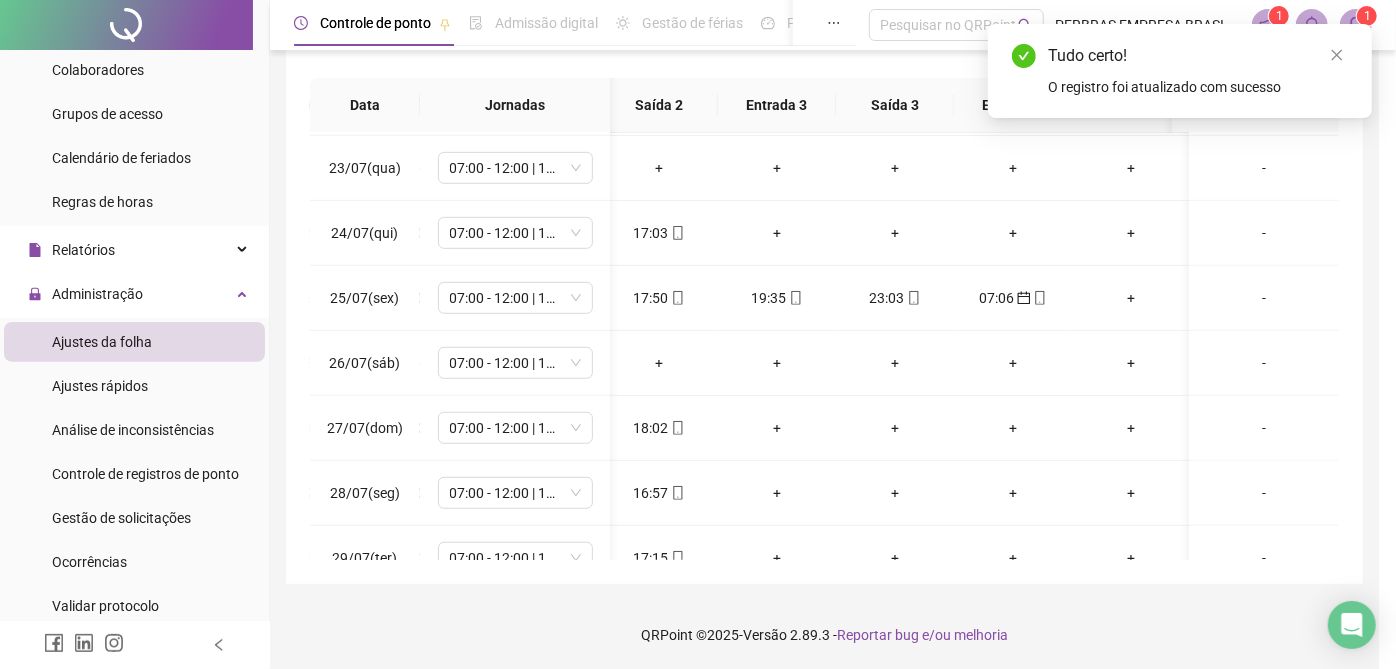 scroll, scrollTop: 0, scrollLeft: 347, axis: horizontal 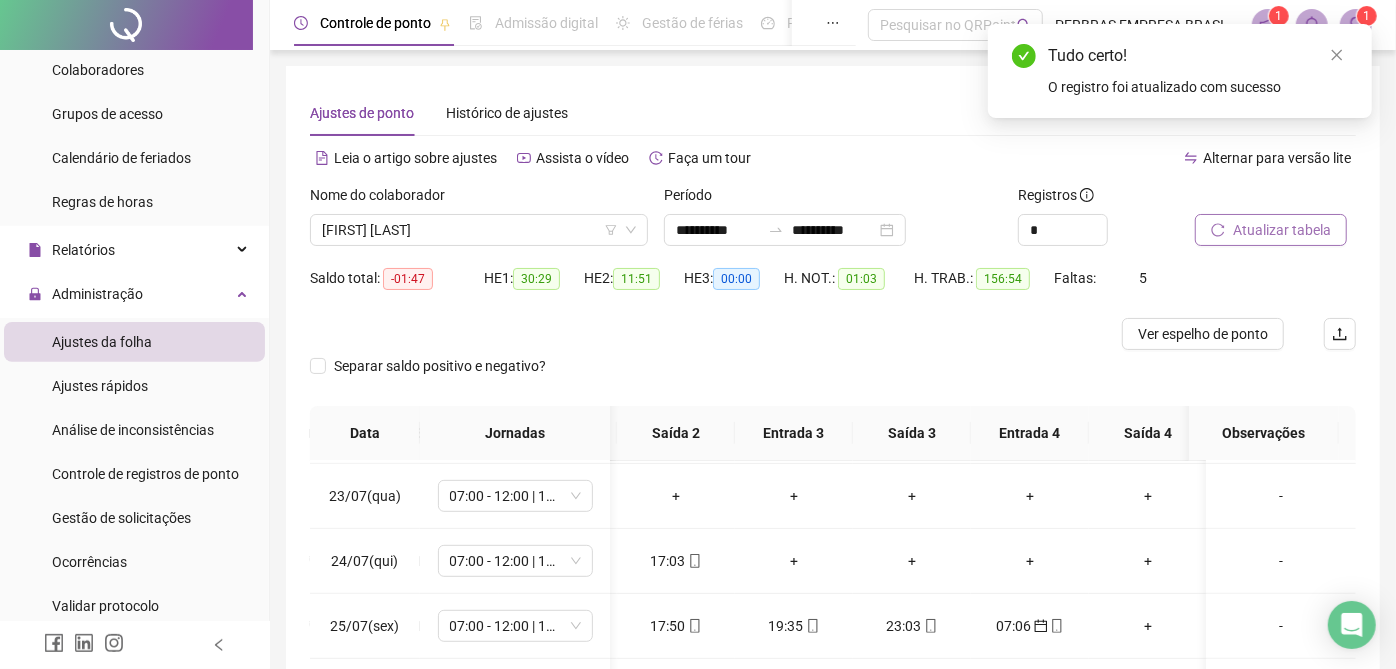 click on "Atualizar tabela" at bounding box center (1282, 230) 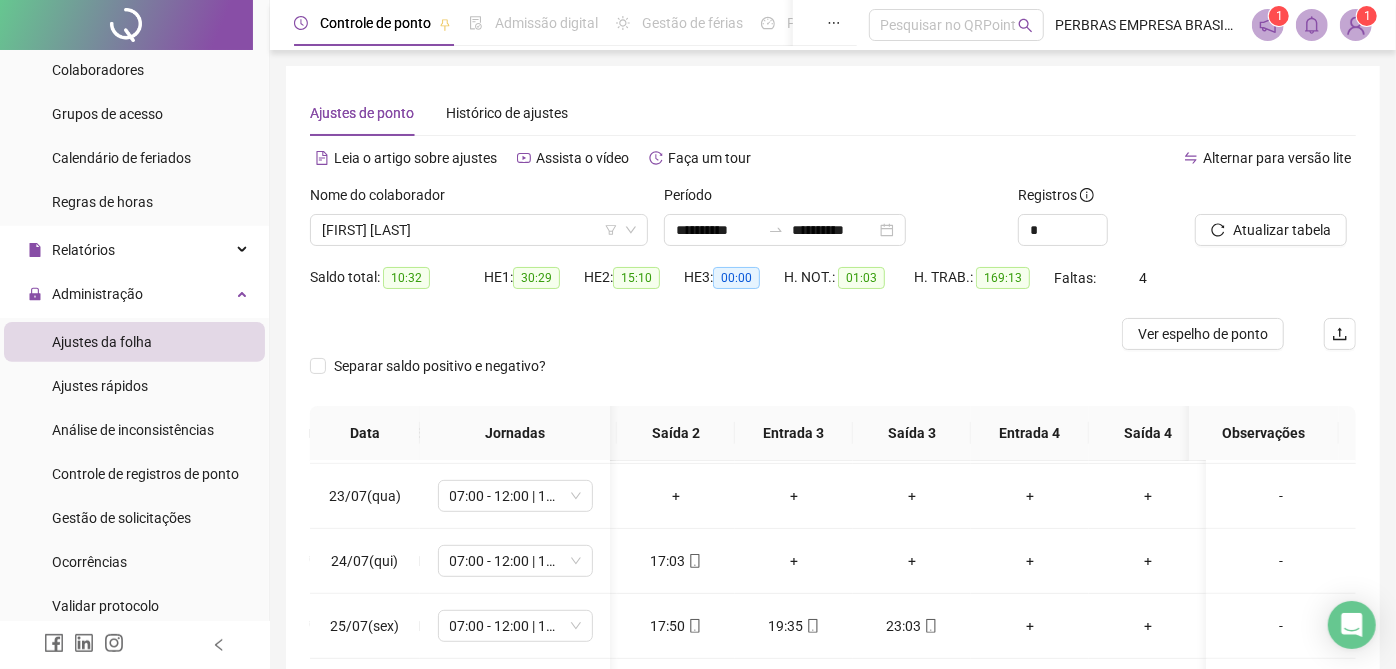 scroll, scrollTop: 328, scrollLeft: 0, axis: vertical 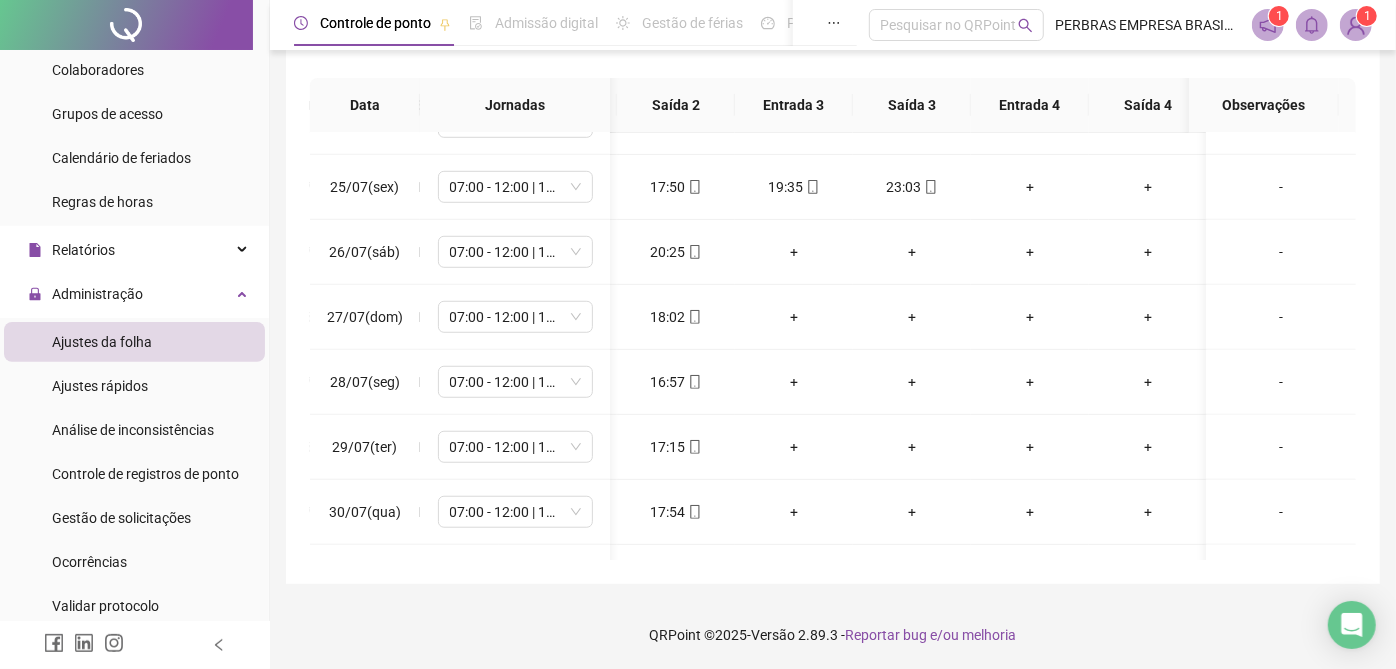 drag, startPoint x: 688, startPoint y: 563, endPoint x: 522, endPoint y: 563, distance: 166 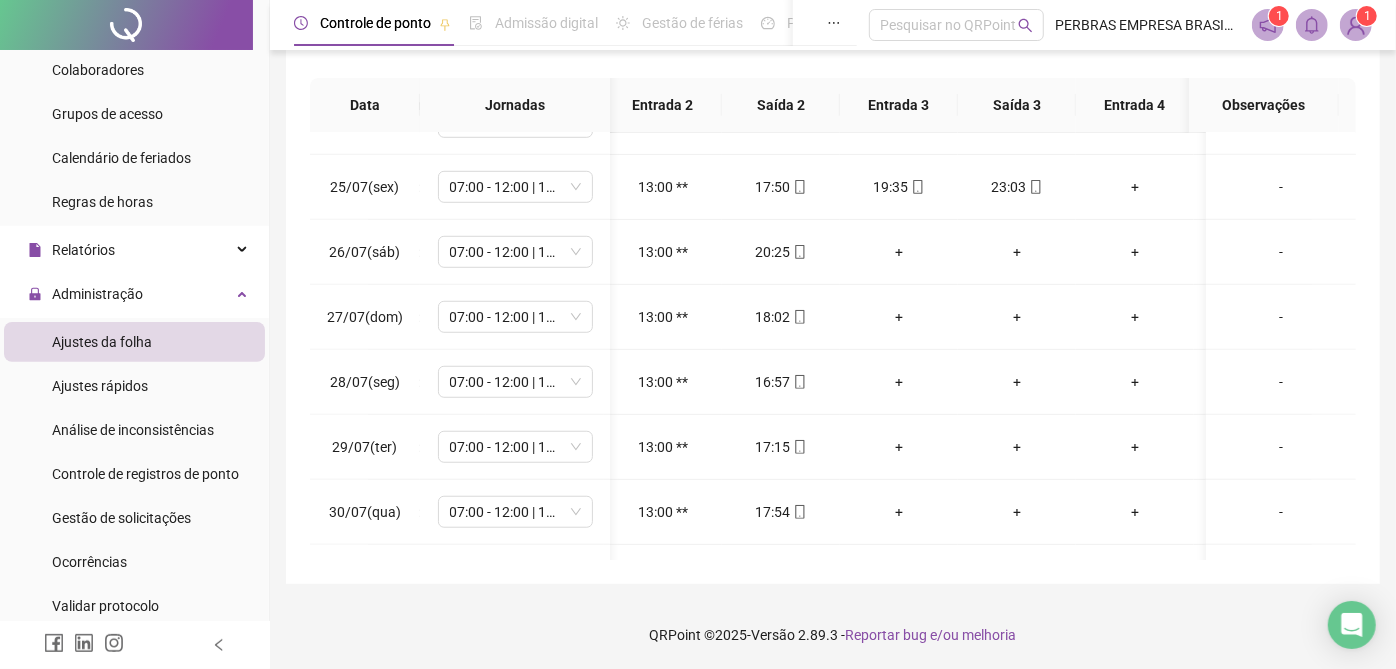 scroll, scrollTop: 888, scrollLeft: 21, axis: both 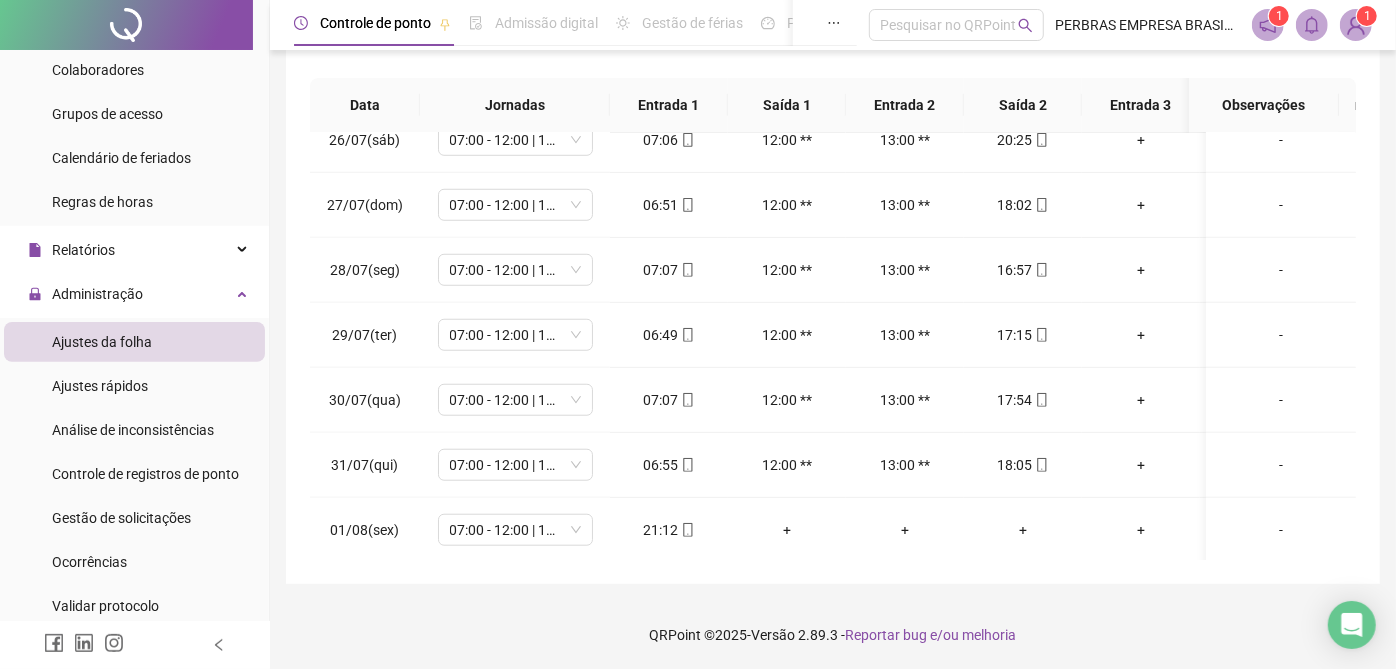 click on "**********" at bounding box center (833, 171) 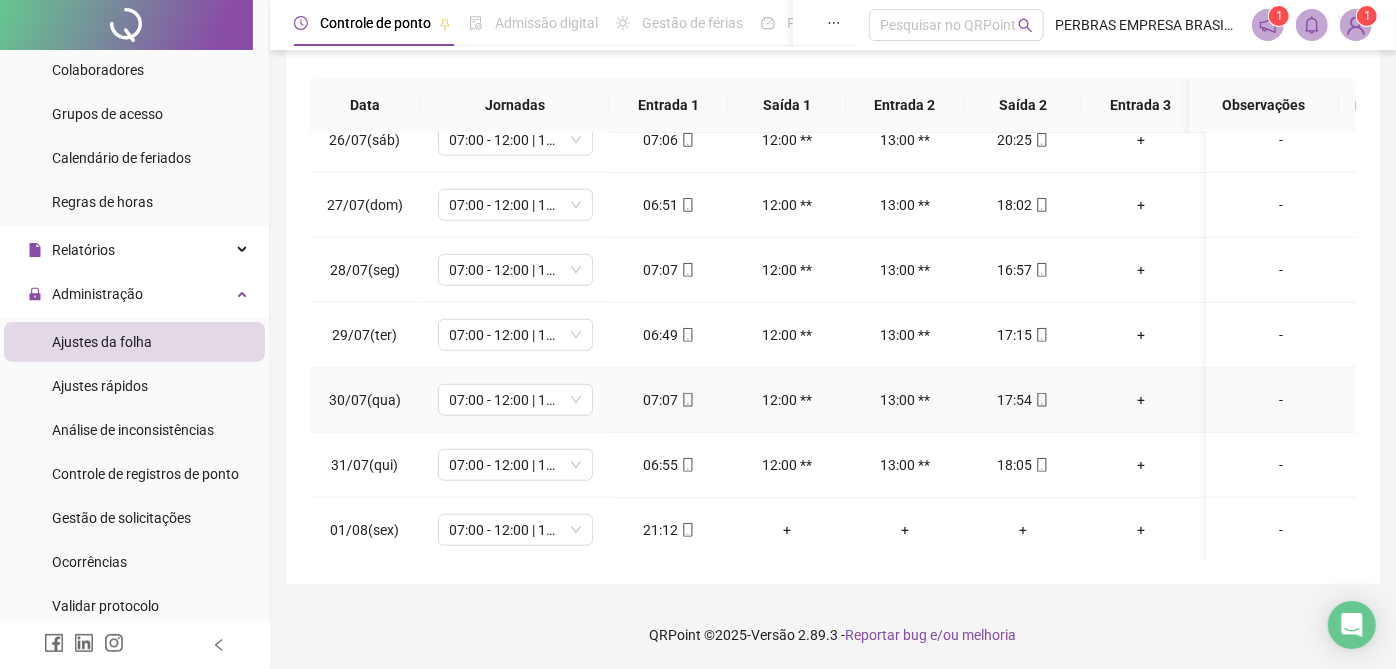 click 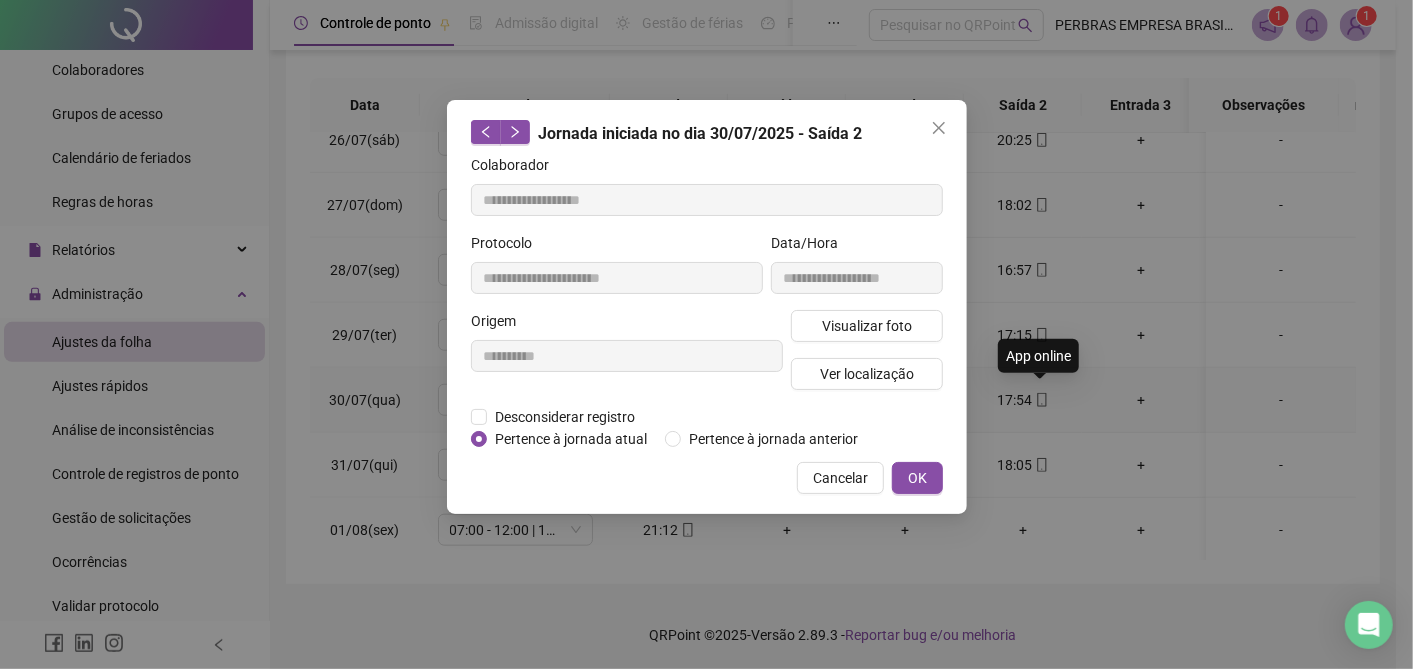 type on "**********" 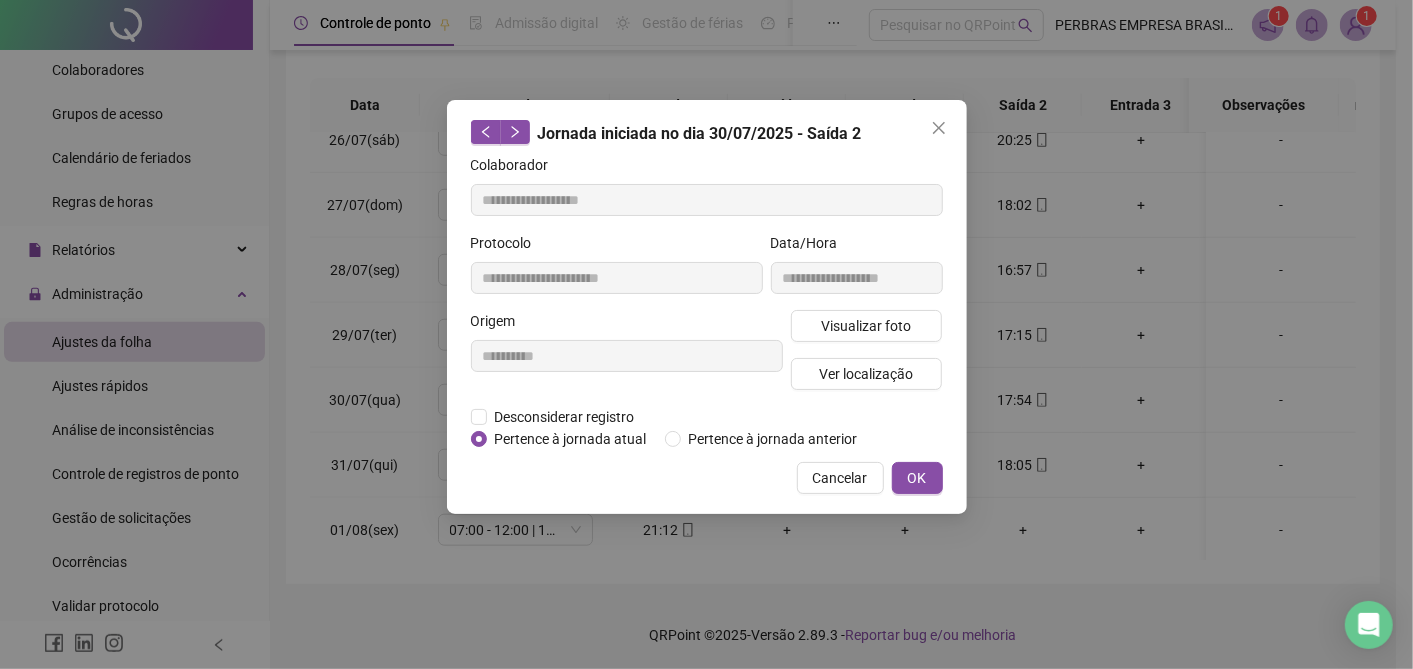 click on "**********" at bounding box center [707, 302] 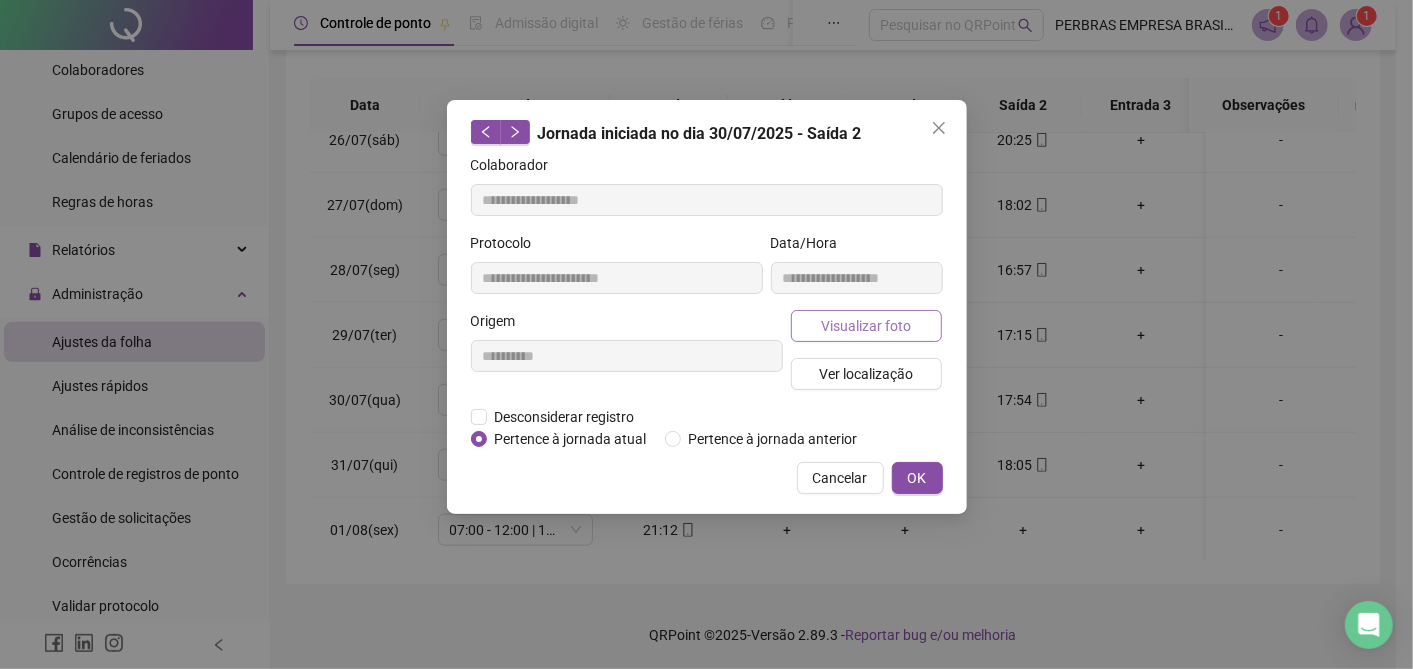 click on "Visualizar foto" at bounding box center (866, 326) 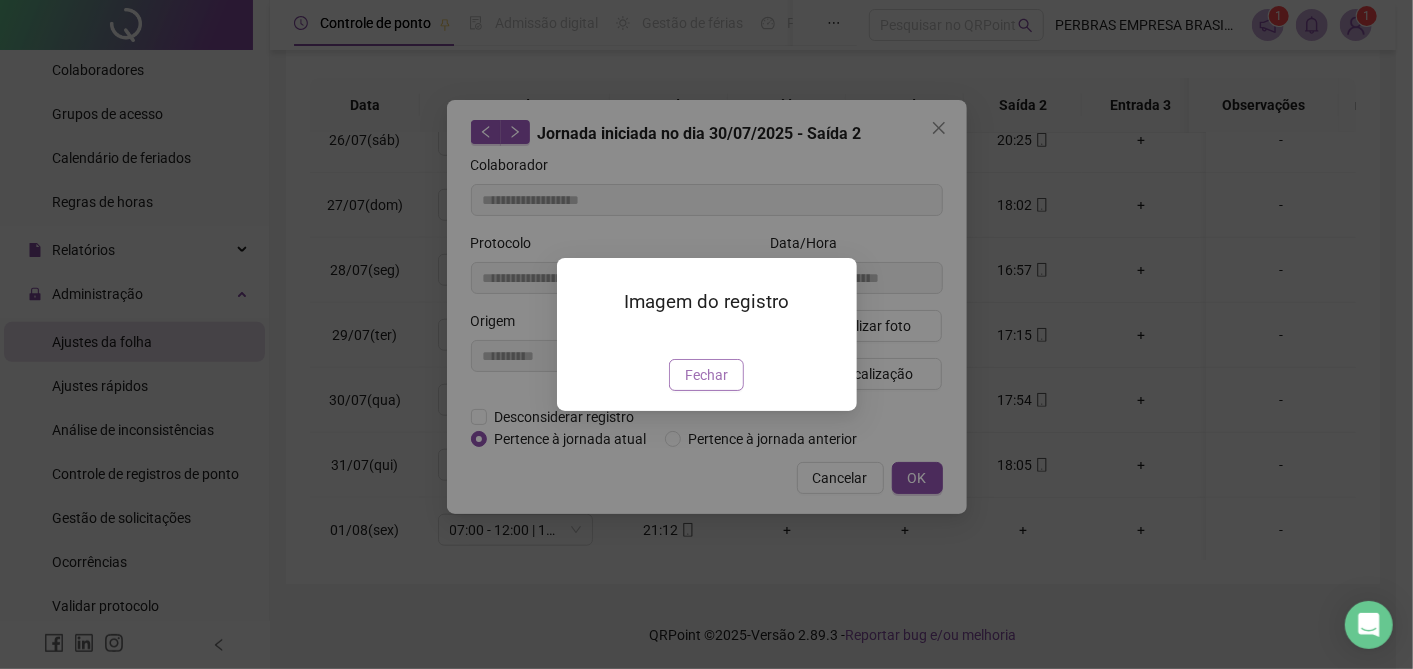click on "Fechar" at bounding box center [706, 375] 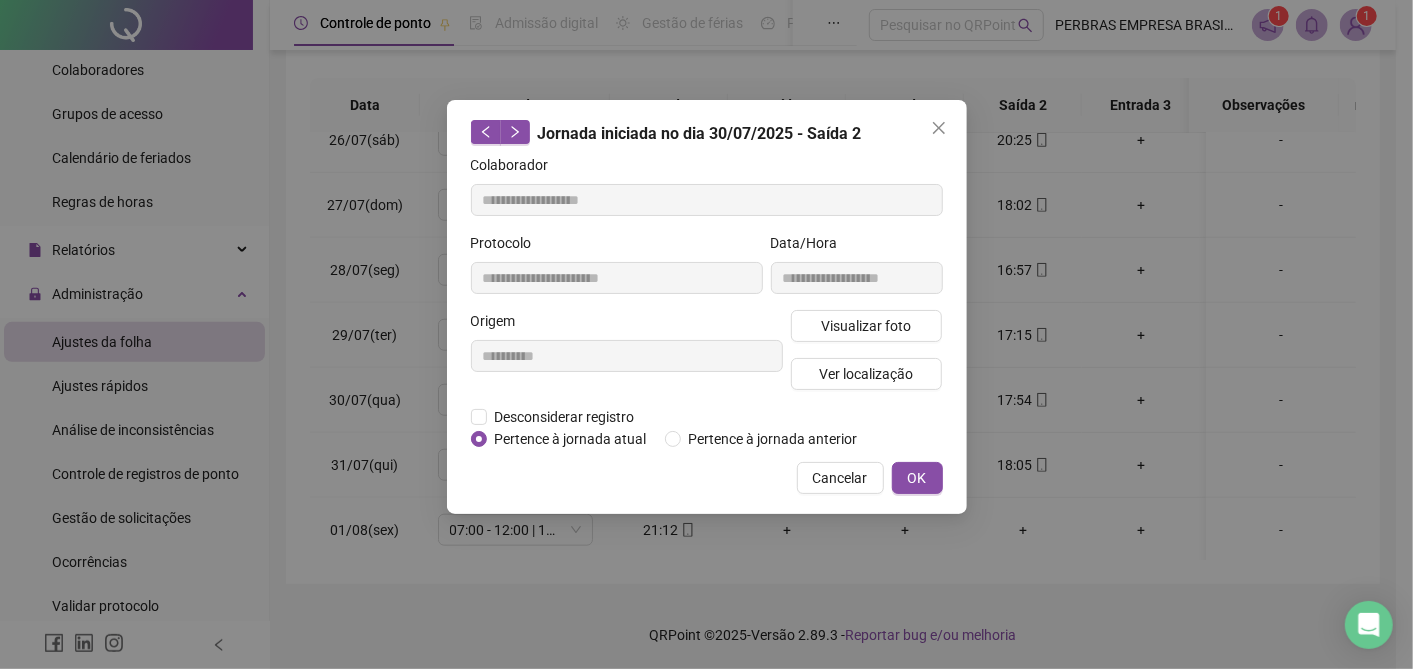 click 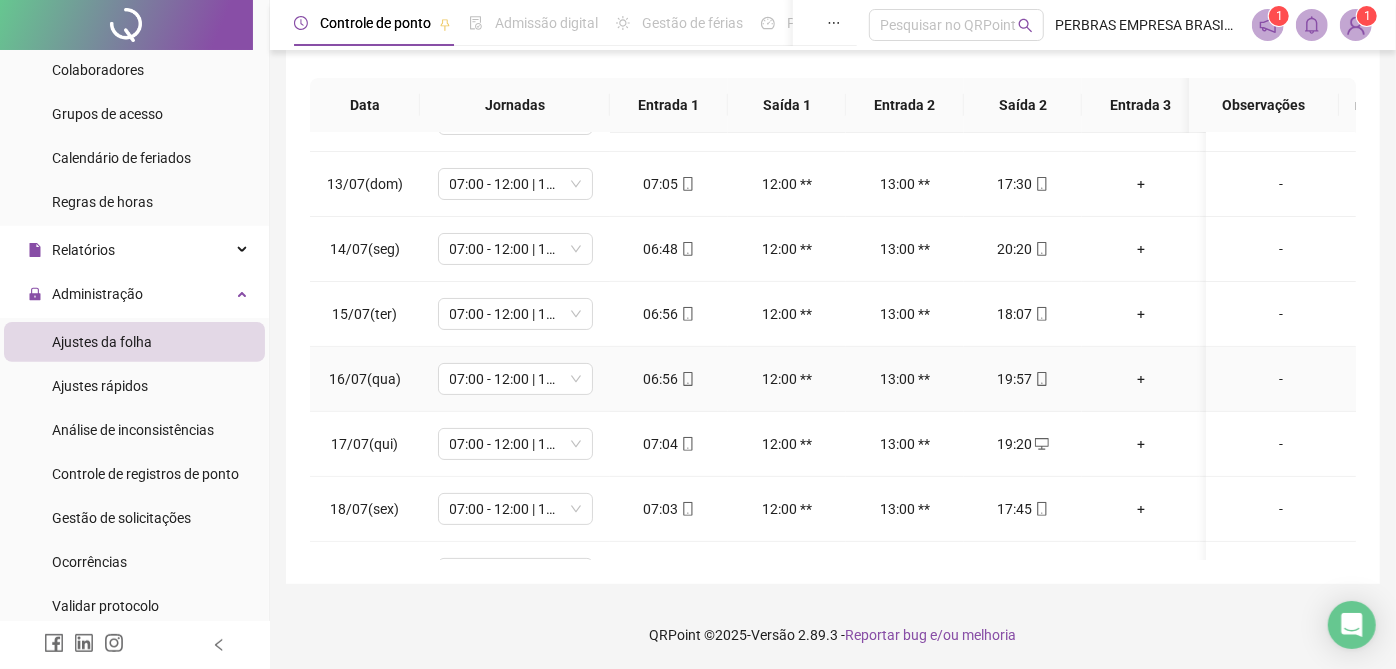 scroll, scrollTop: 0, scrollLeft: 0, axis: both 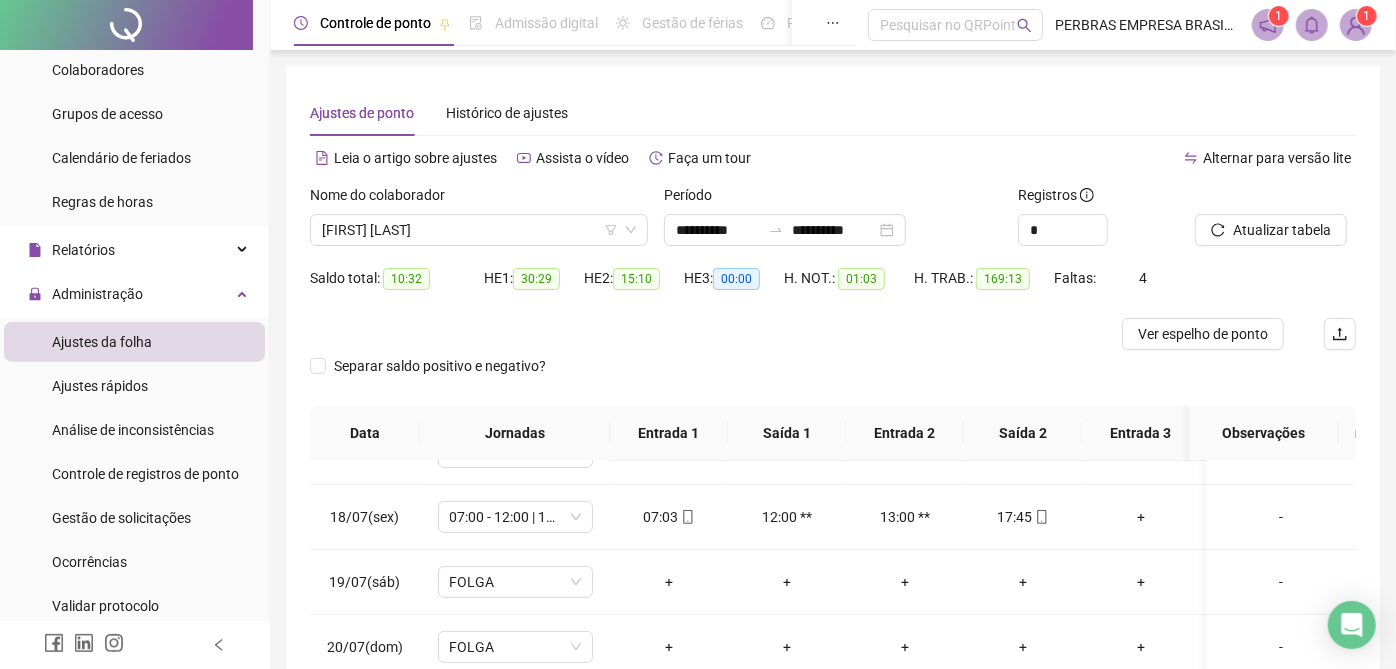 click on "[FIRST] [LAST]" at bounding box center [479, 230] 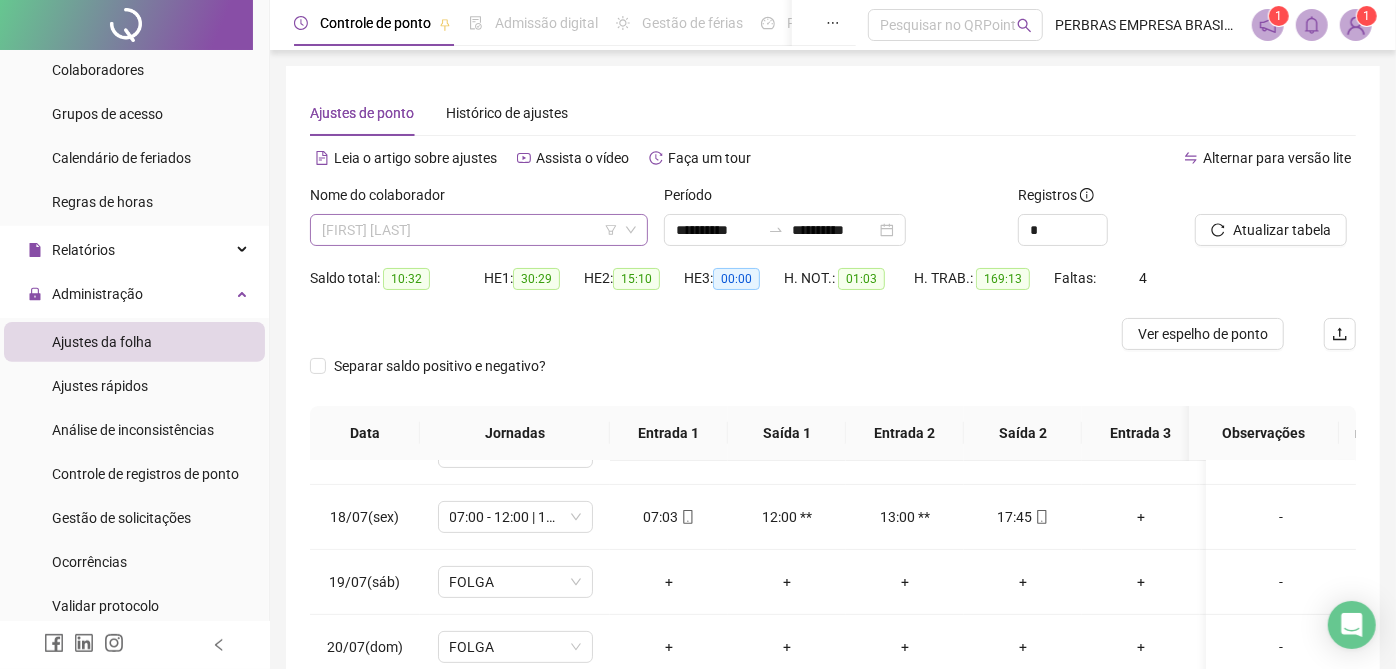 scroll, scrollTop: 288, scrollLeft: 0, axis: vertical 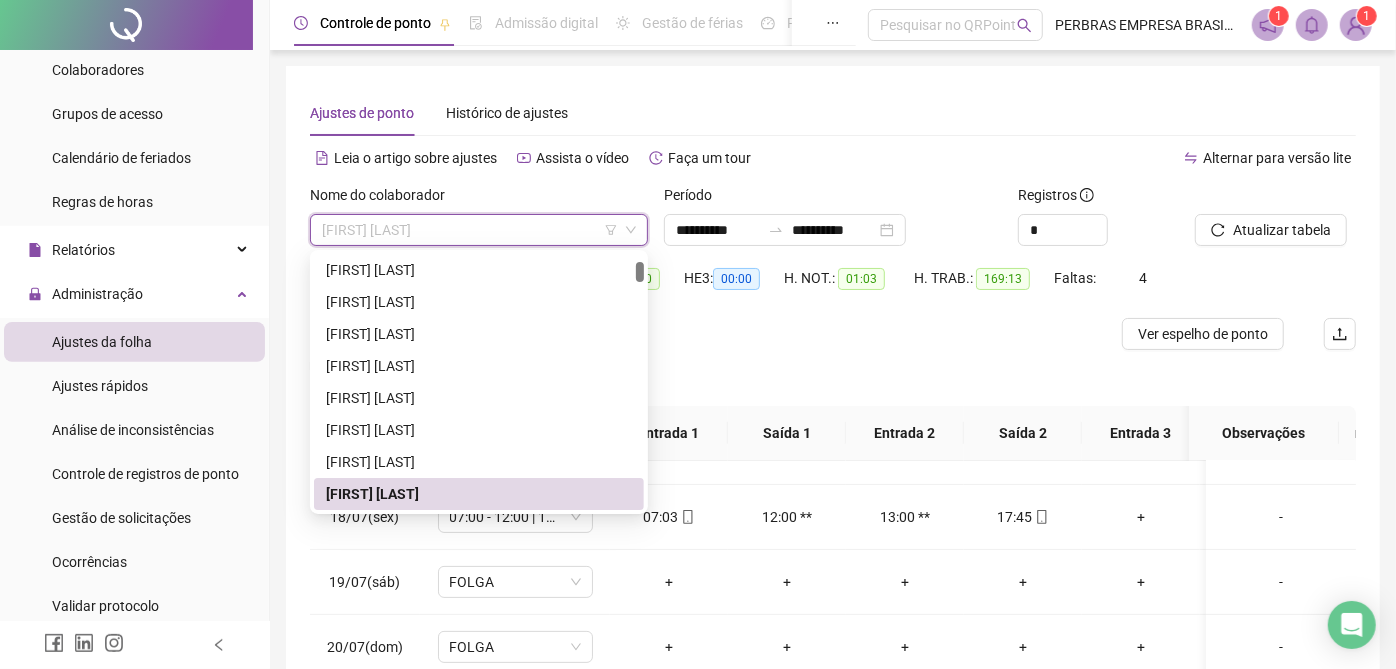 click on "[FIRST] [LAST]" at bounding box center (479, 230) 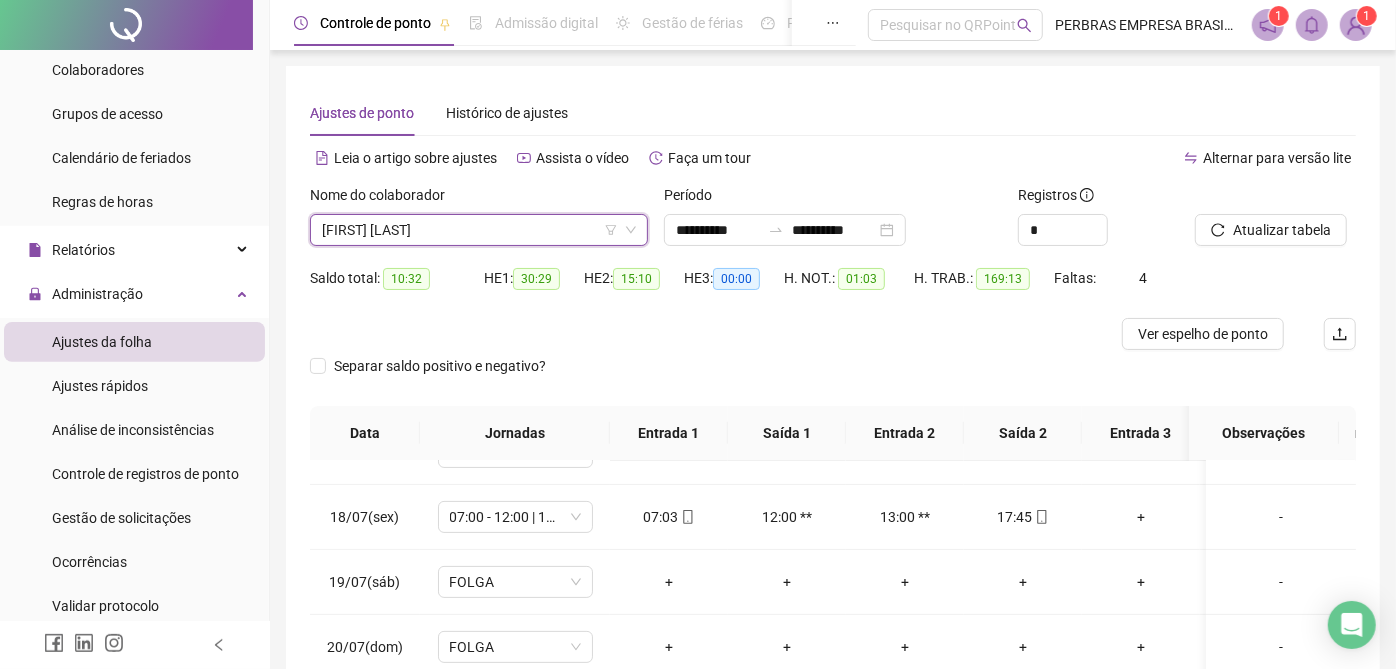 click on "[FIRST] [LAST]" at bounding box center (479, 230) 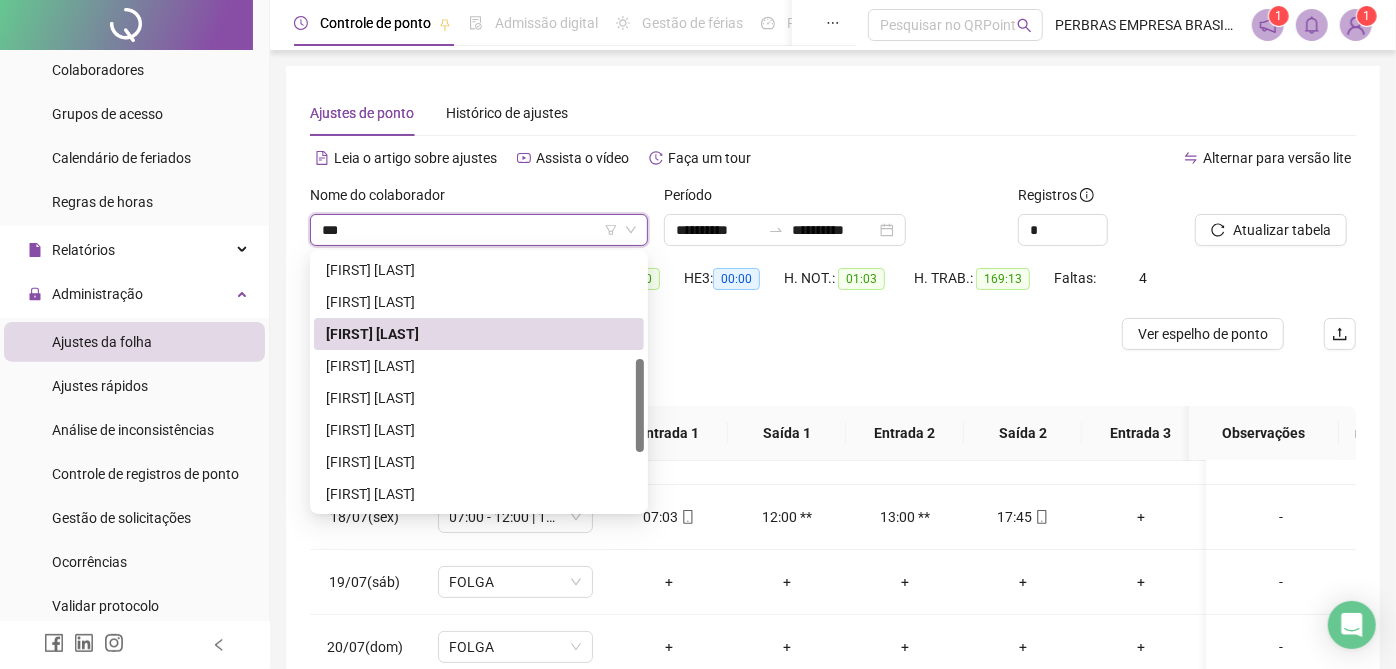 scroll, scrollTop: 0, scrollLeft: 0, axis: both 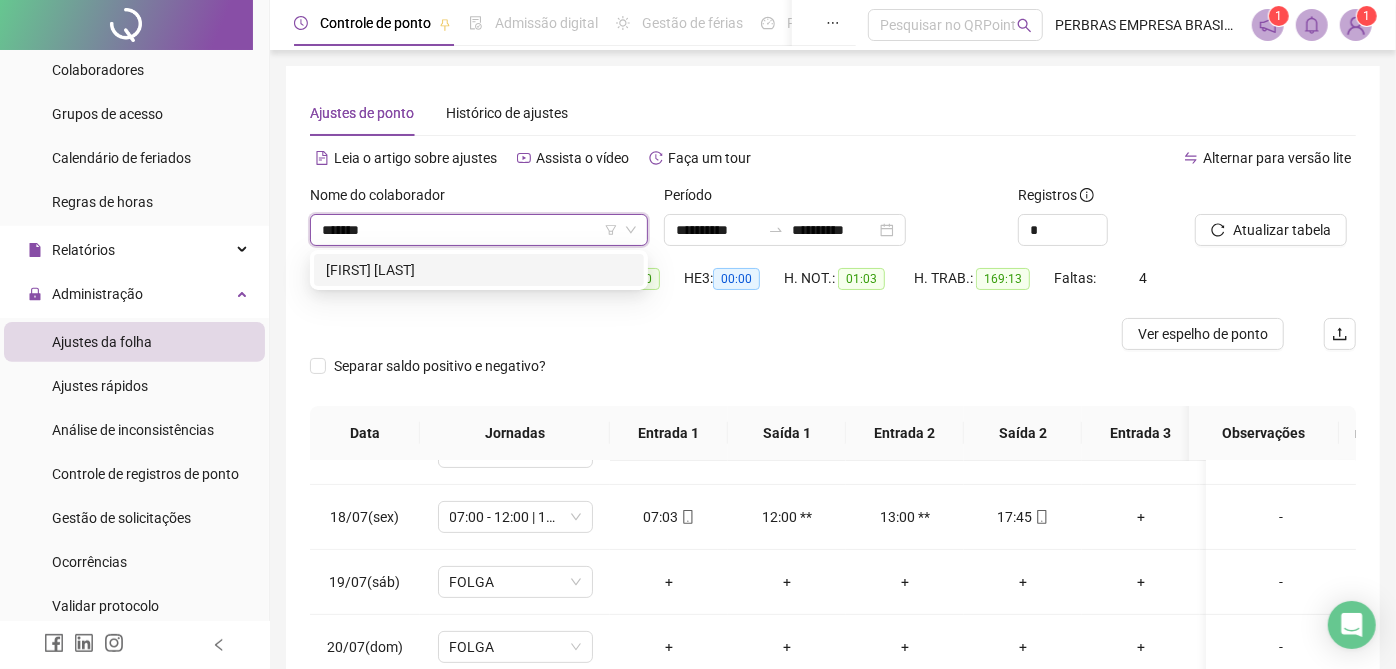 type on "********" 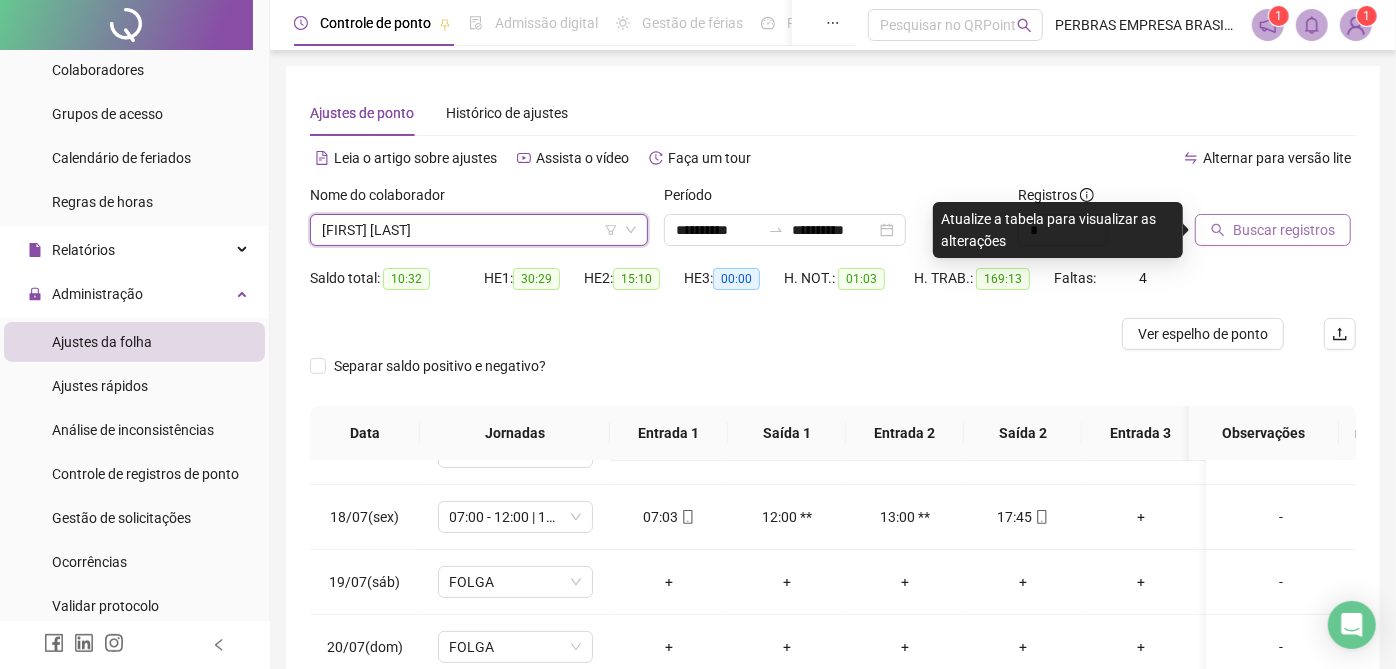 click on "Buscar registros" at bounding box center (1284, 230) 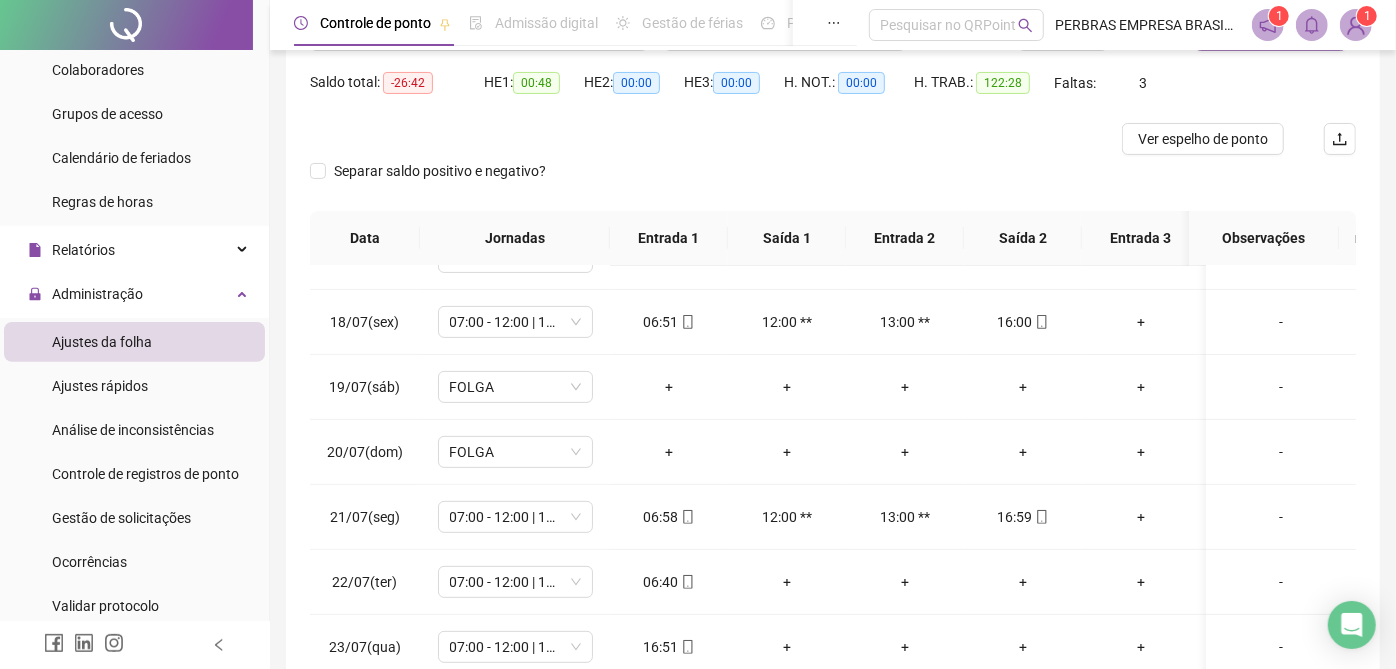 scroll, scrollTop: 328, scrollLeft: 0, axis: vertical 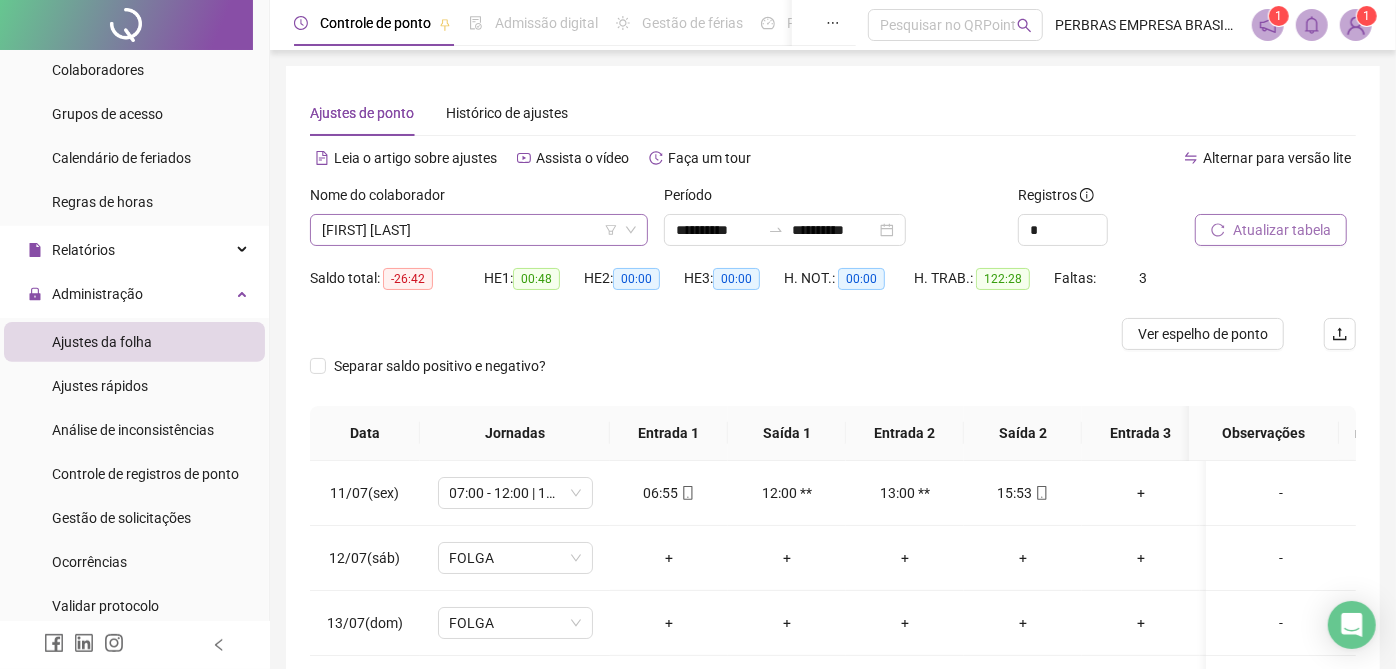 click on "[FIRST] [LAST]" at bounding box center (479, 230) 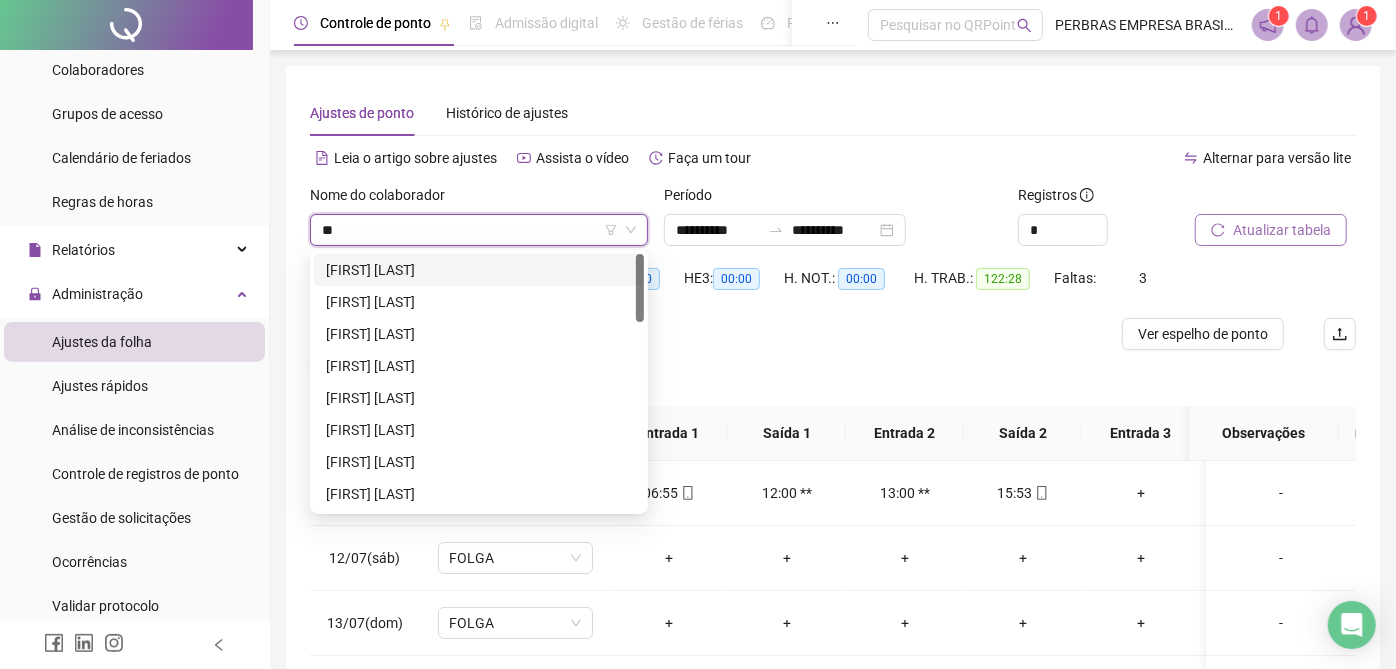 type on "***" 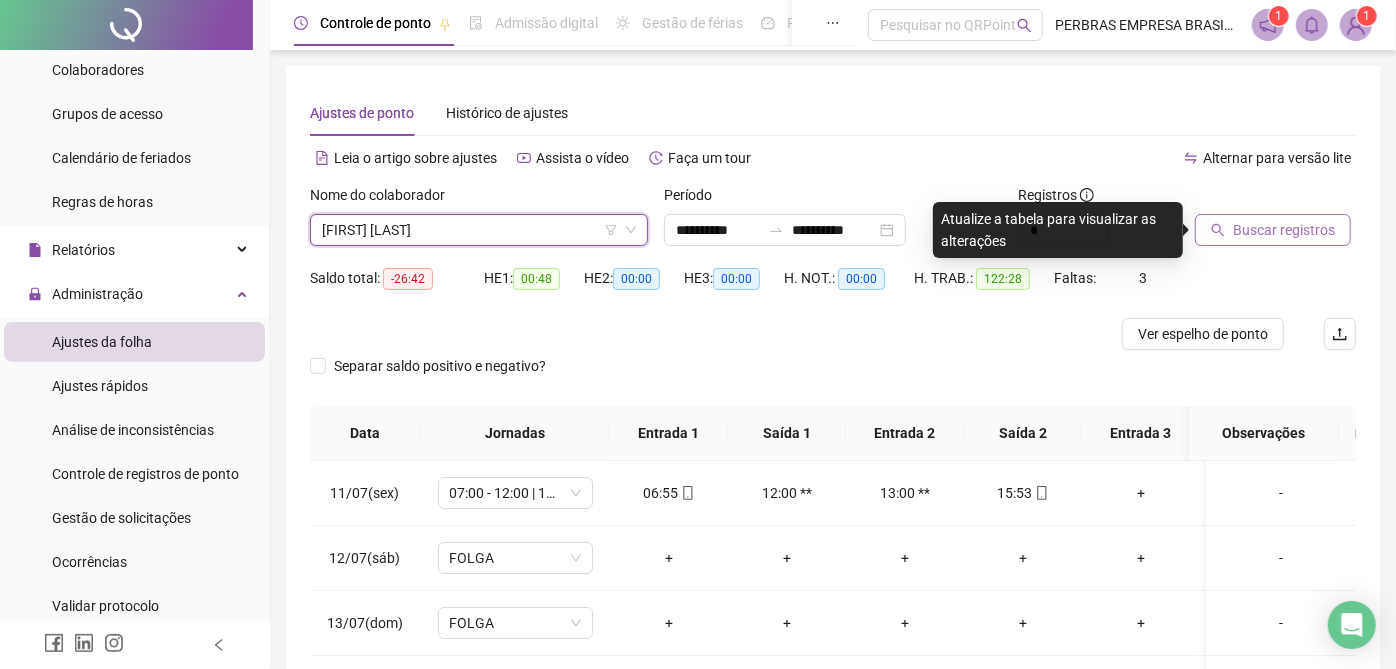 click on "Buscar registros" at bounding box center [1284, 230] 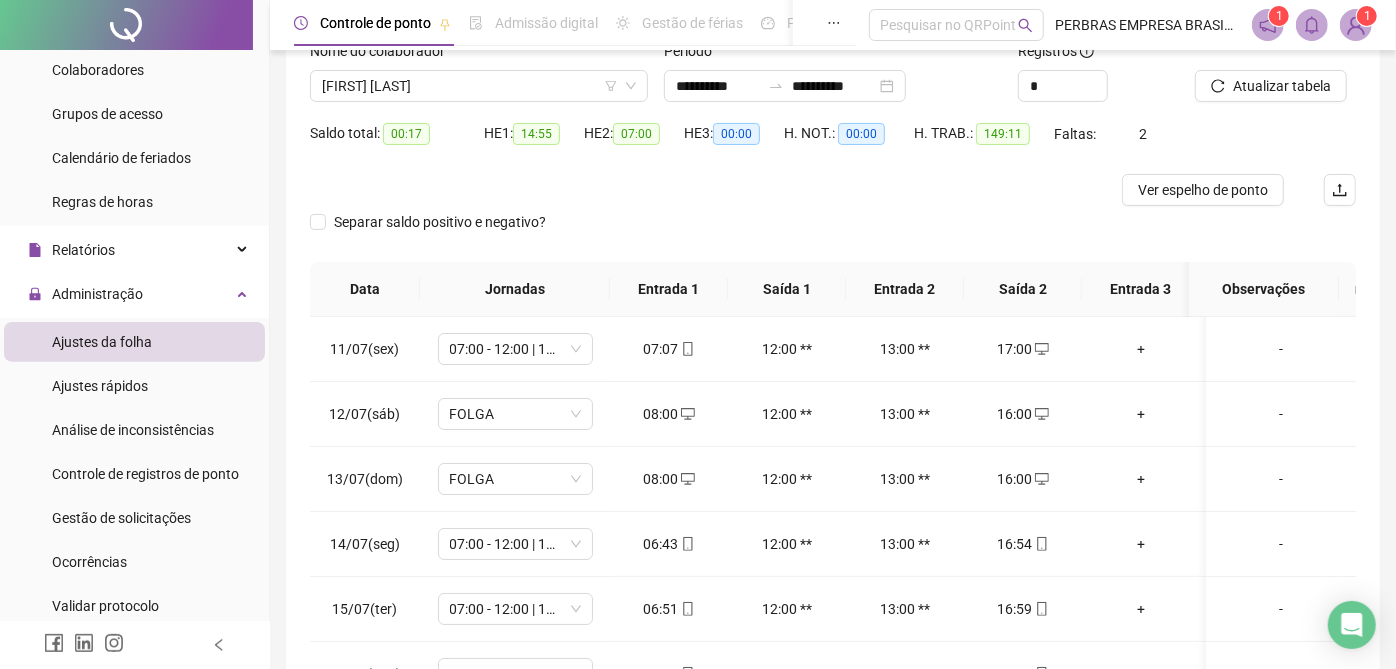 scroll, scrollTop: 328, scrollLeft: 0, axis: vertical 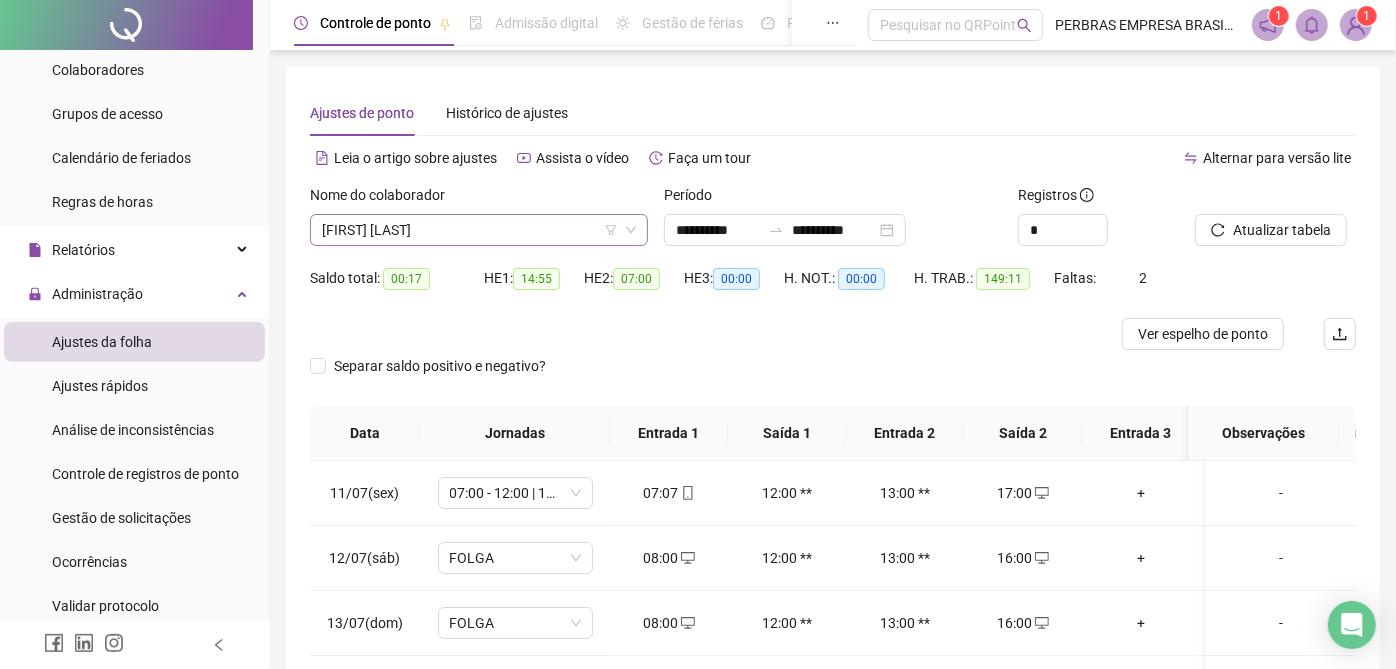 click on "[FIRST] [LAST]" at bounding box center (479, 230) 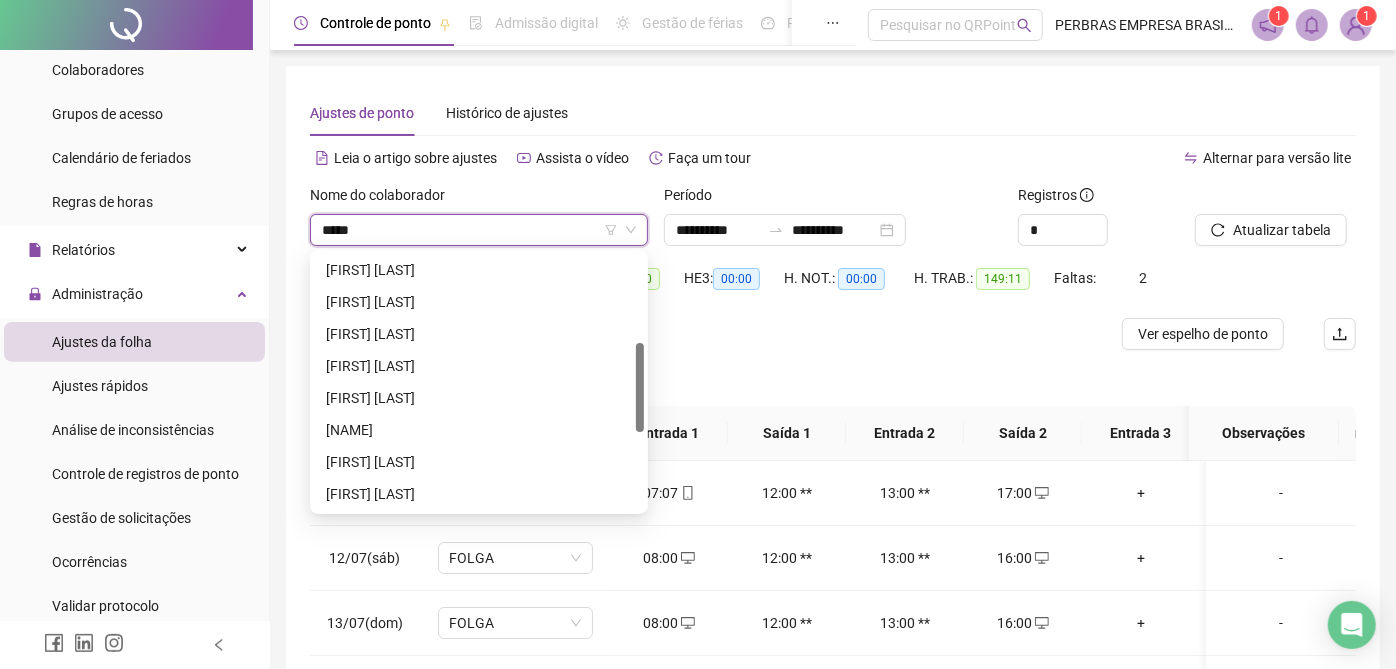 scroll, scrollTop: 0, scrollLeft: 0, axis: both 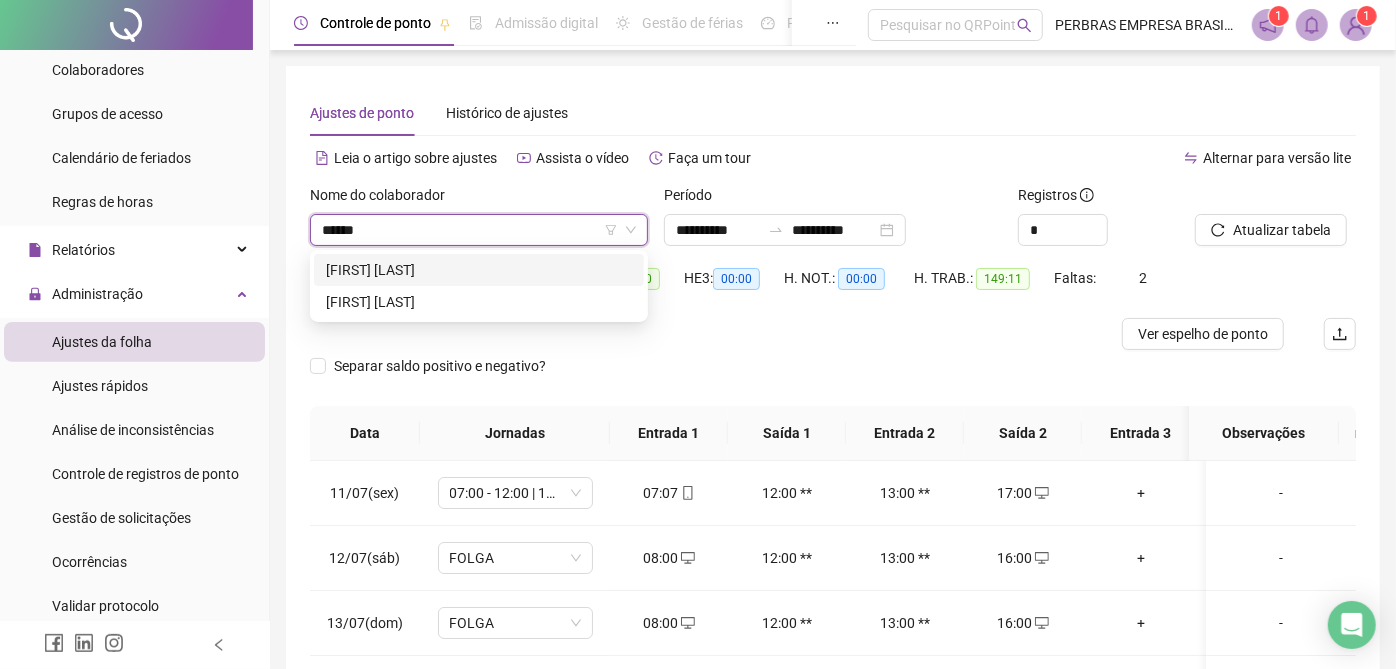 type on "*******" 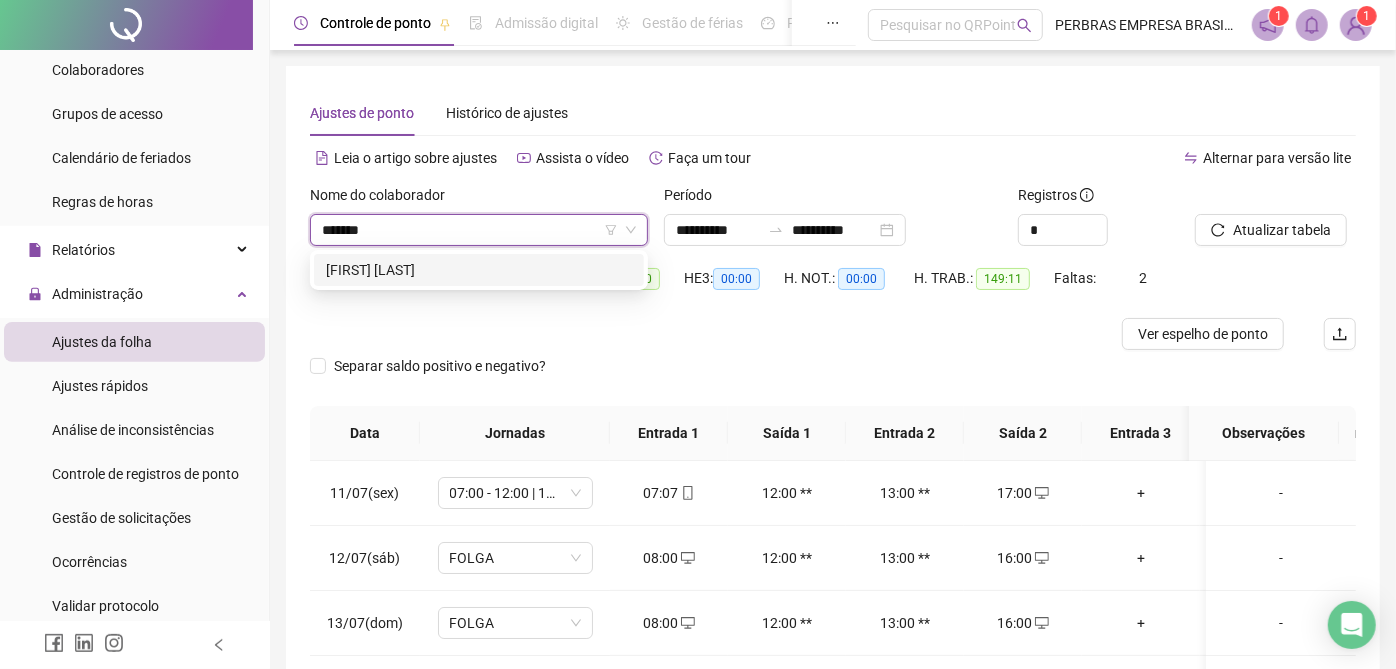 type 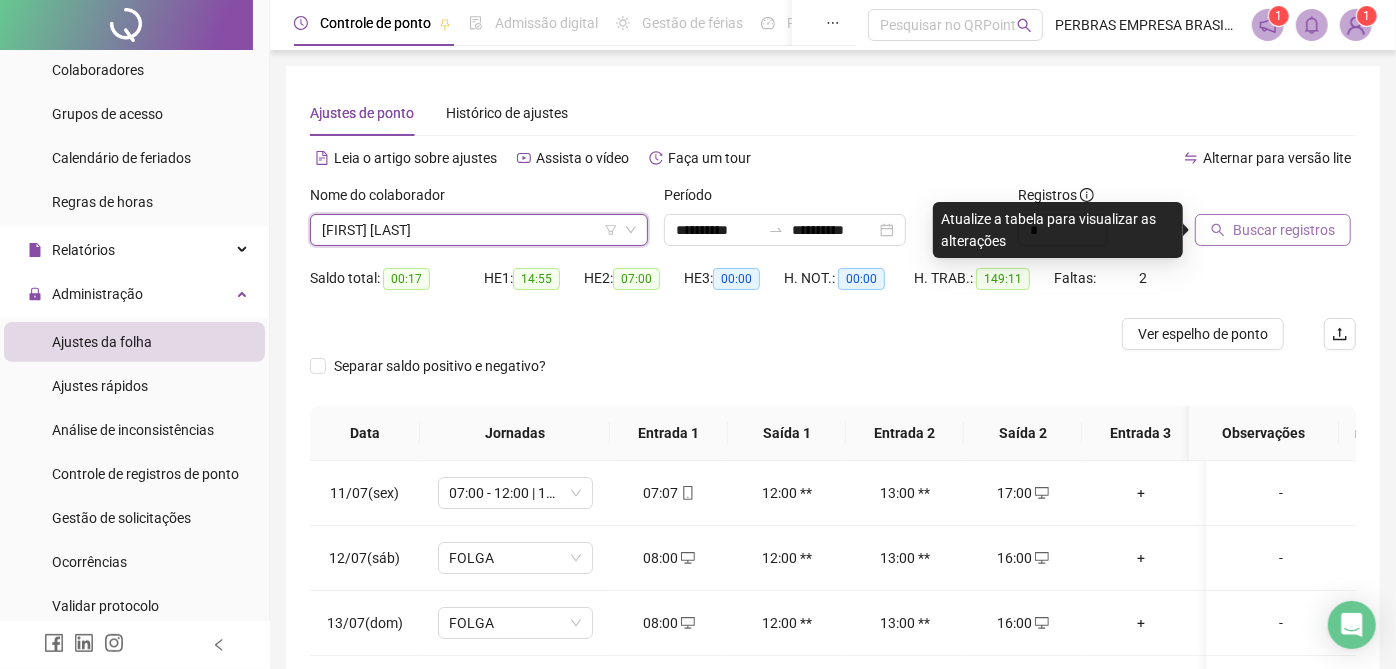 click on "Buscar registros" at bounding box center (1284, 230) 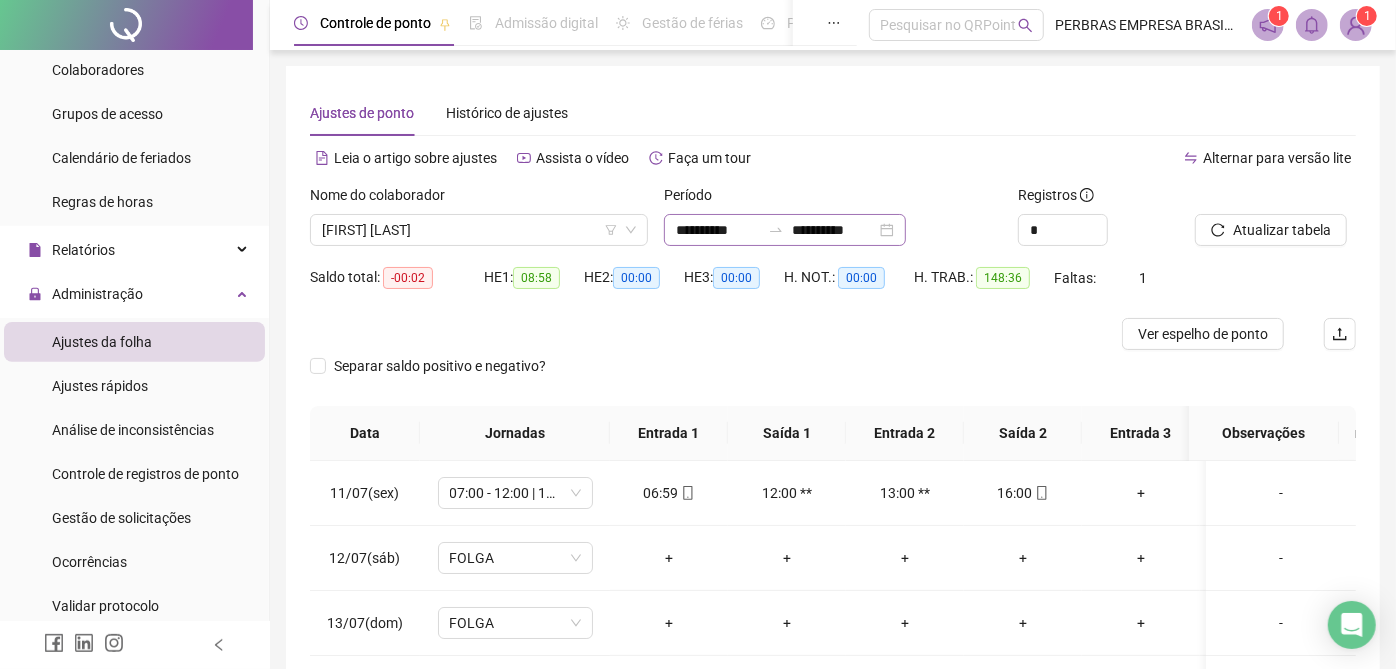scroll, scrollTop: 328, scrollLeft: 0, axis: vertical 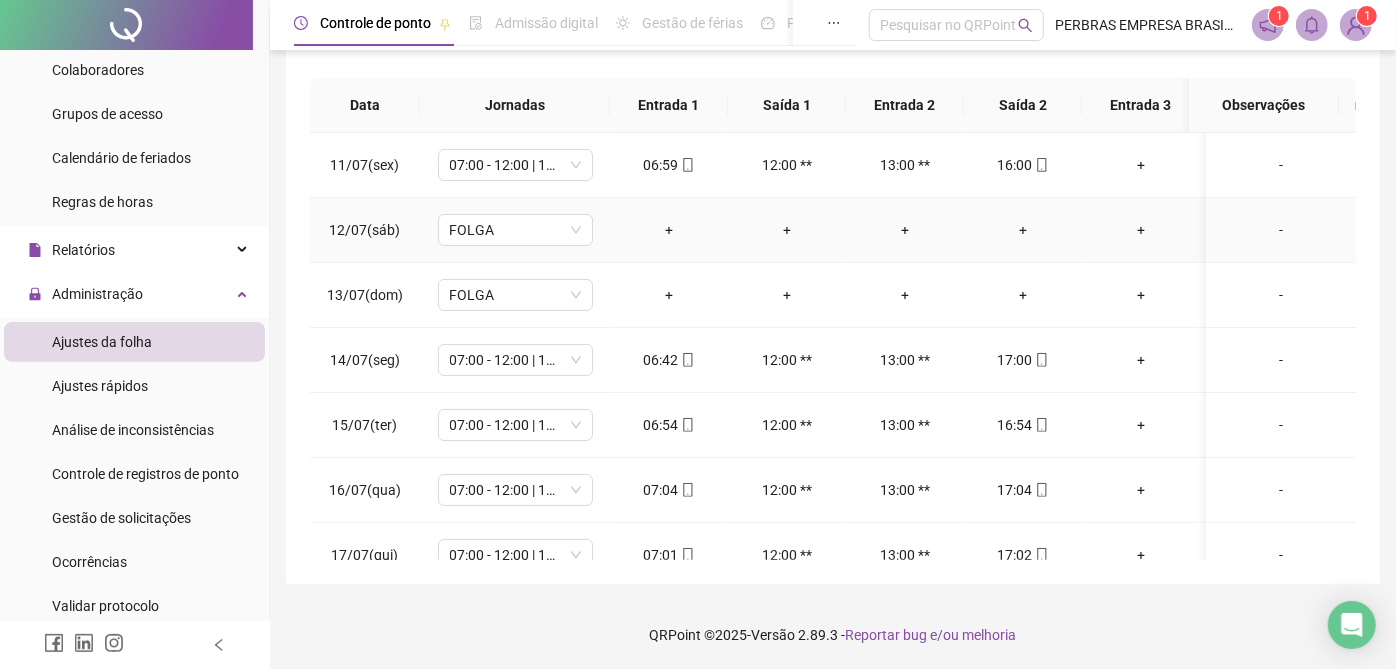 click on "+" at bounding box center (669, 230) 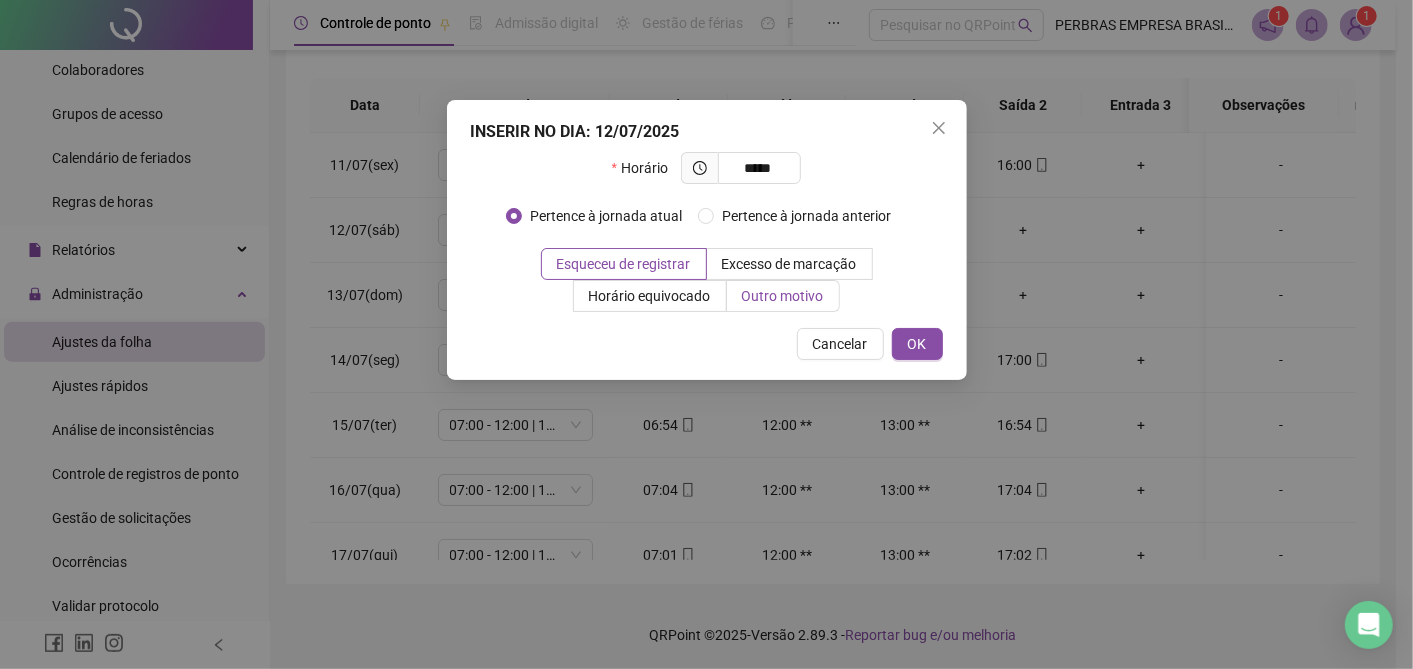 type on "*****" 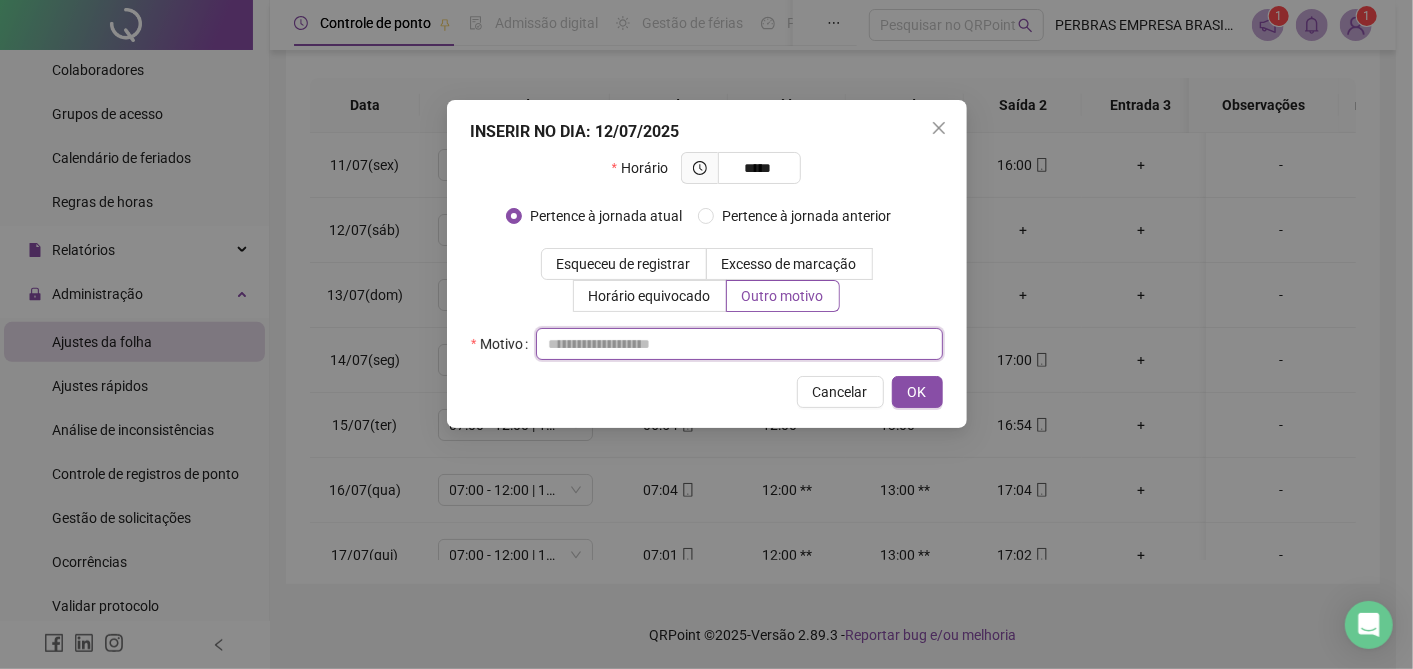 click at bounding box center [739, 344] 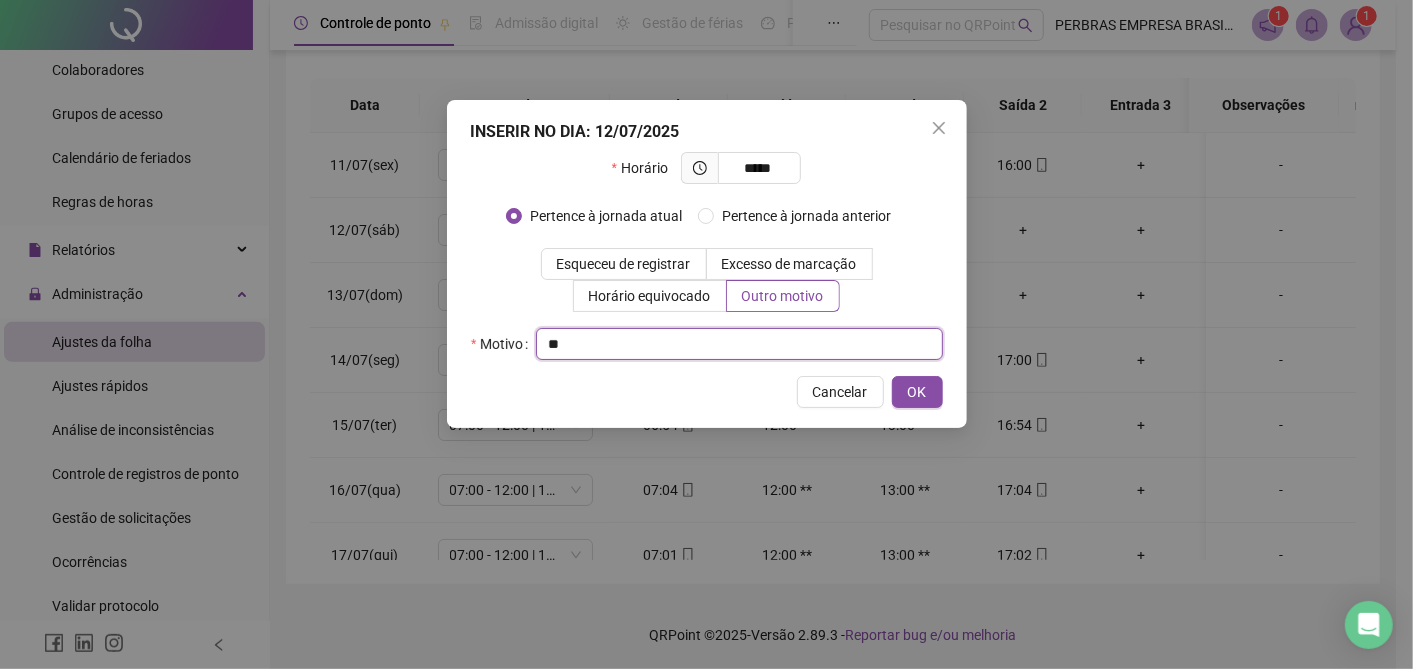 type on "*" 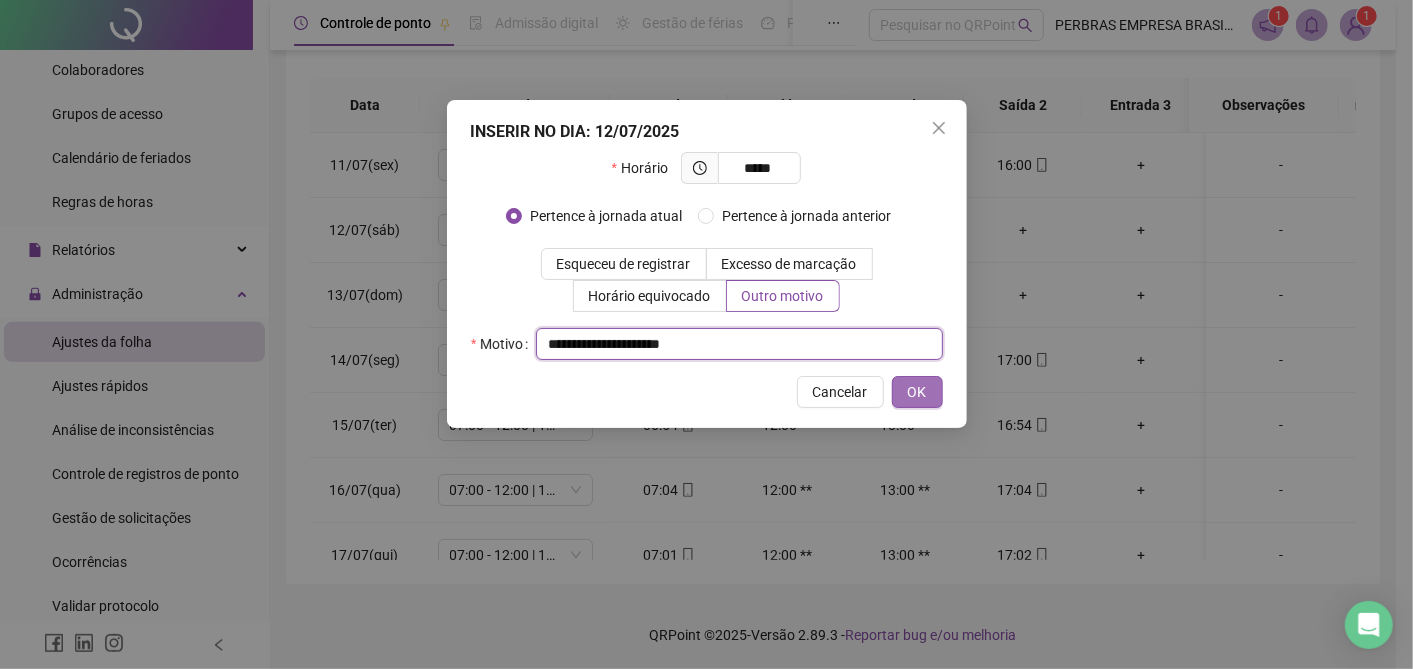 type on "**********" 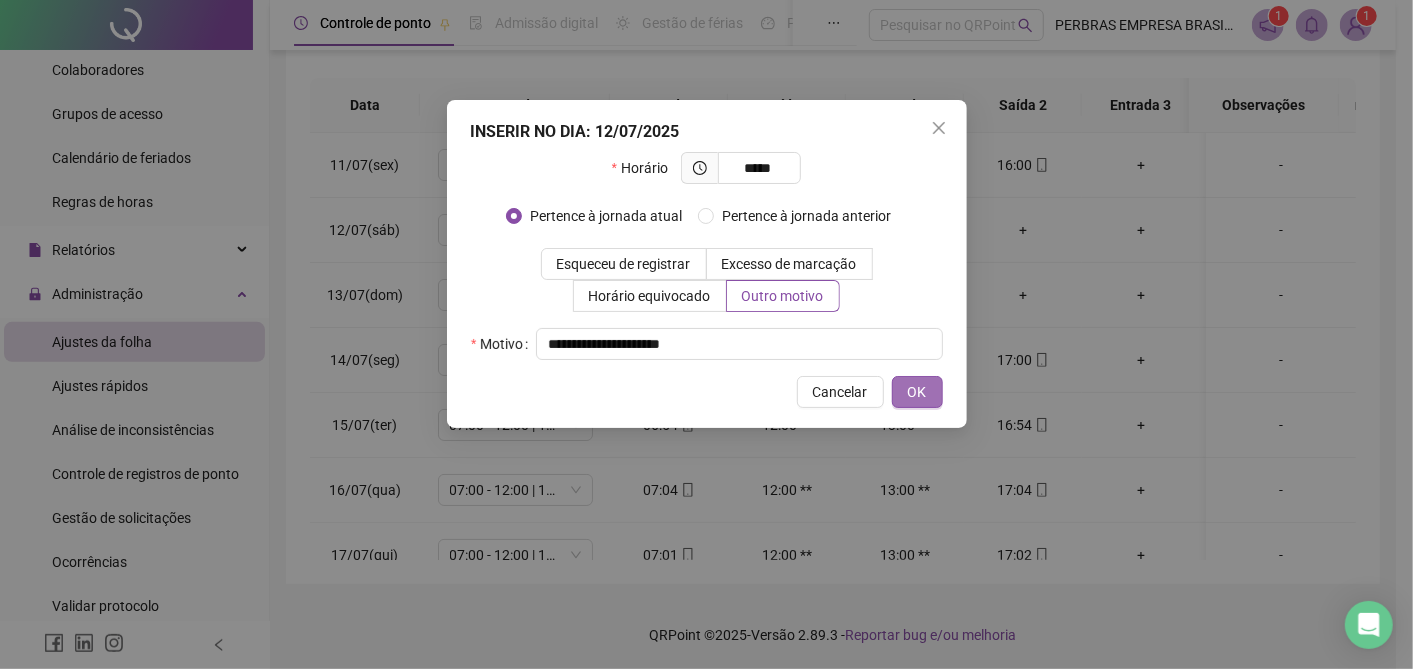 click on "OK" at bounding box center [917, 392] 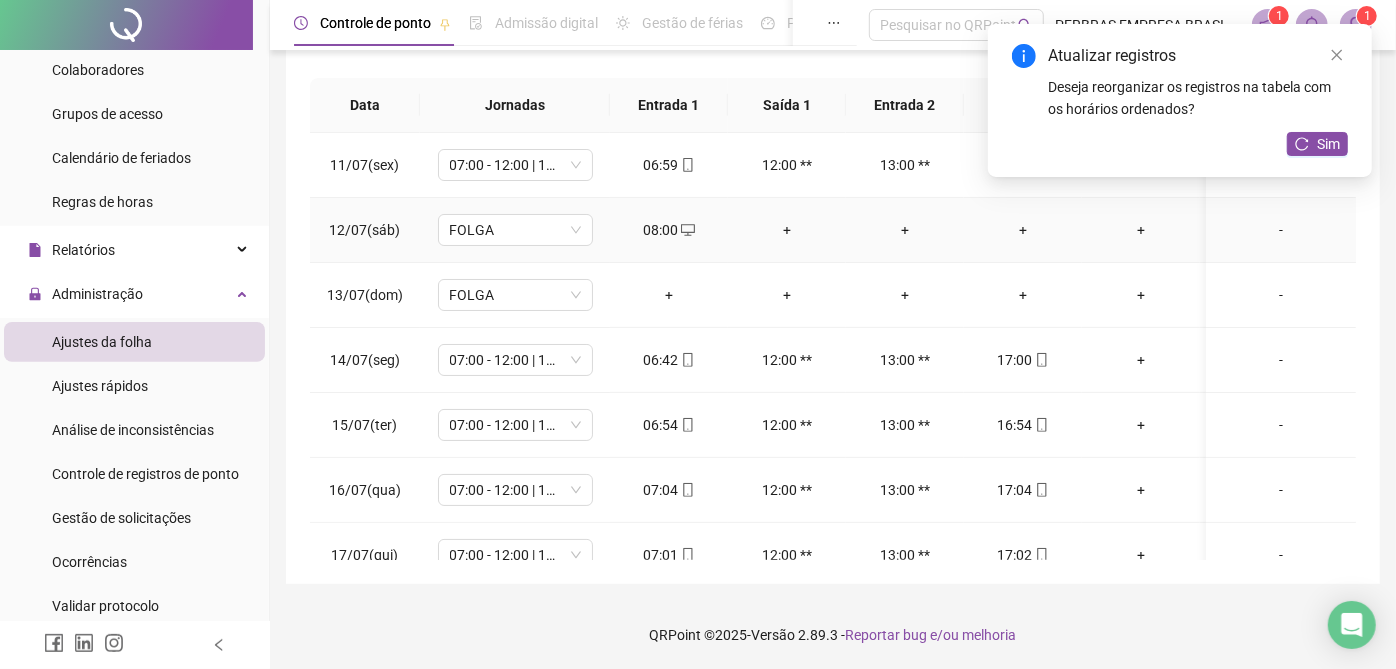 click on "+" at bounding box center [787, 230] 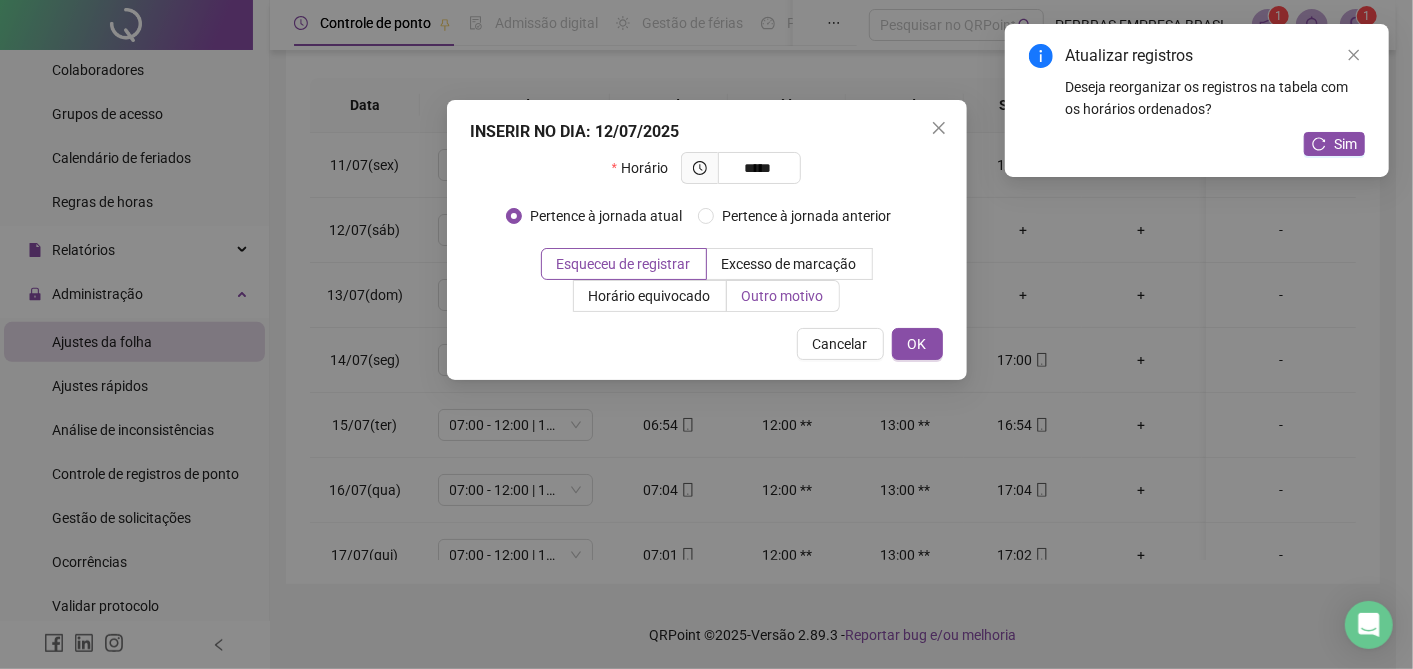 type on "*****" 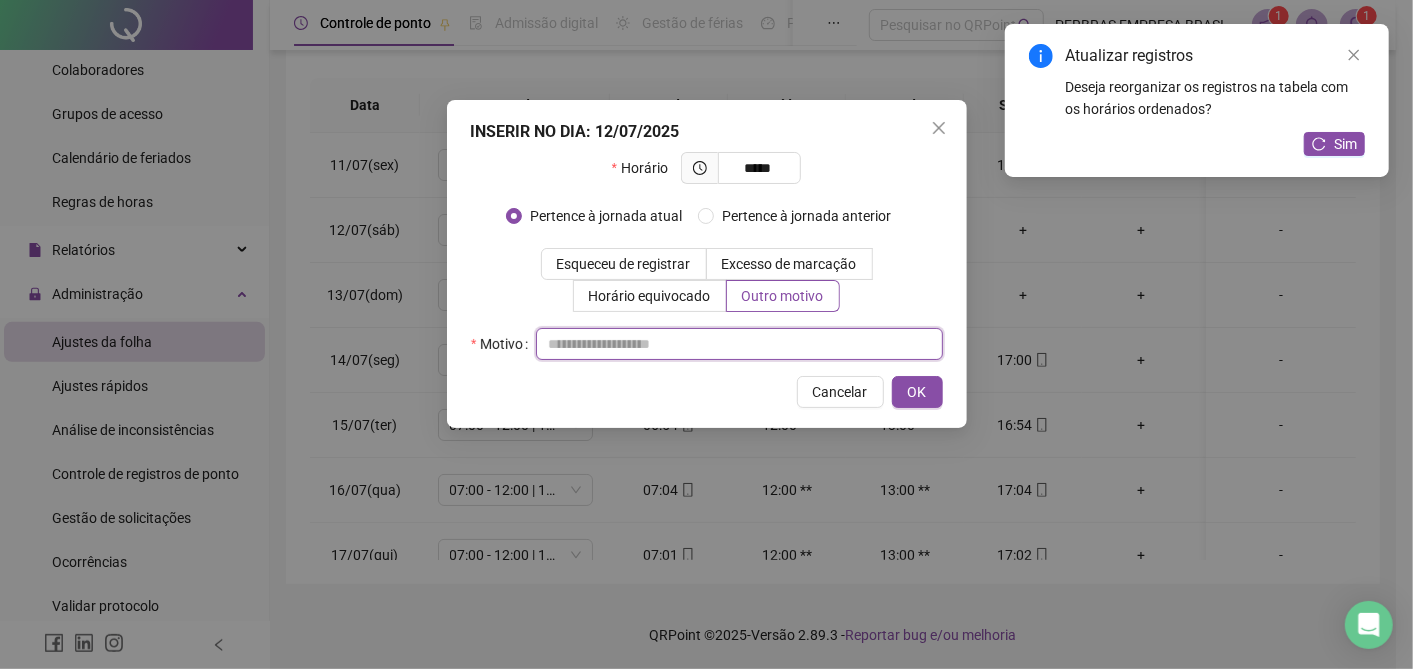 click at bounding box center (739, 344) 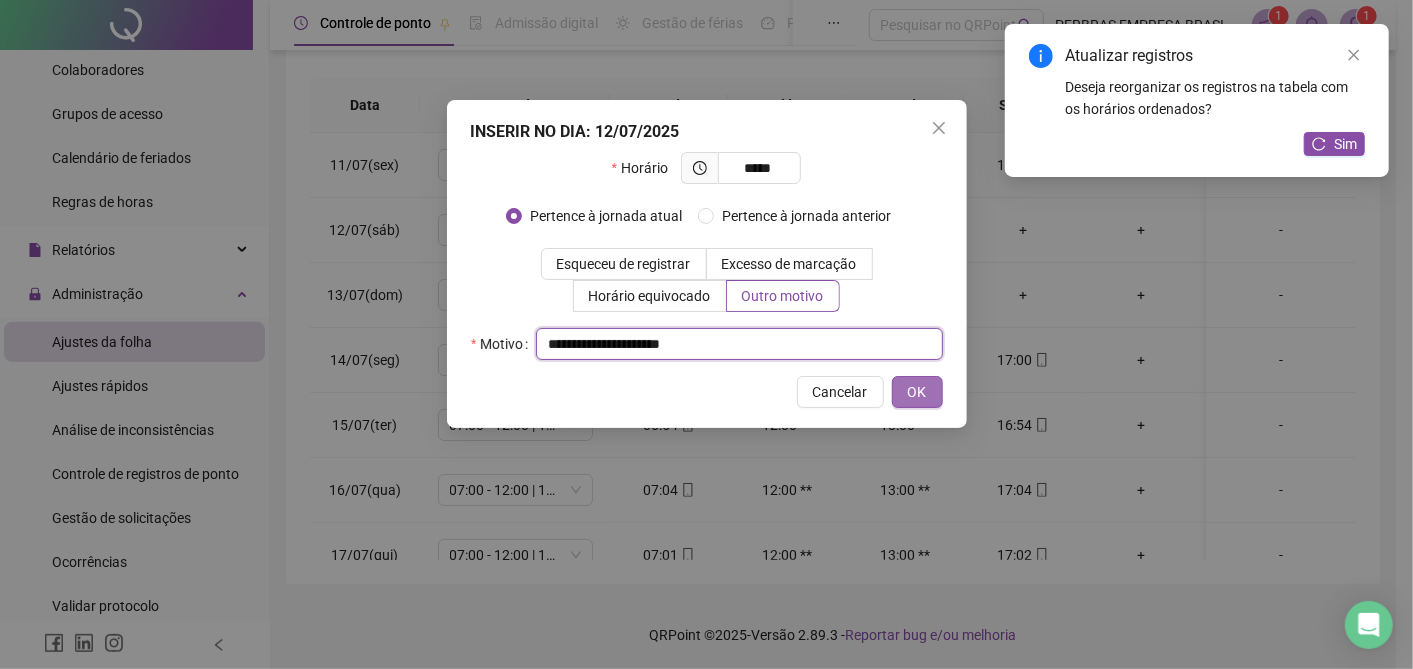 type on "**********" 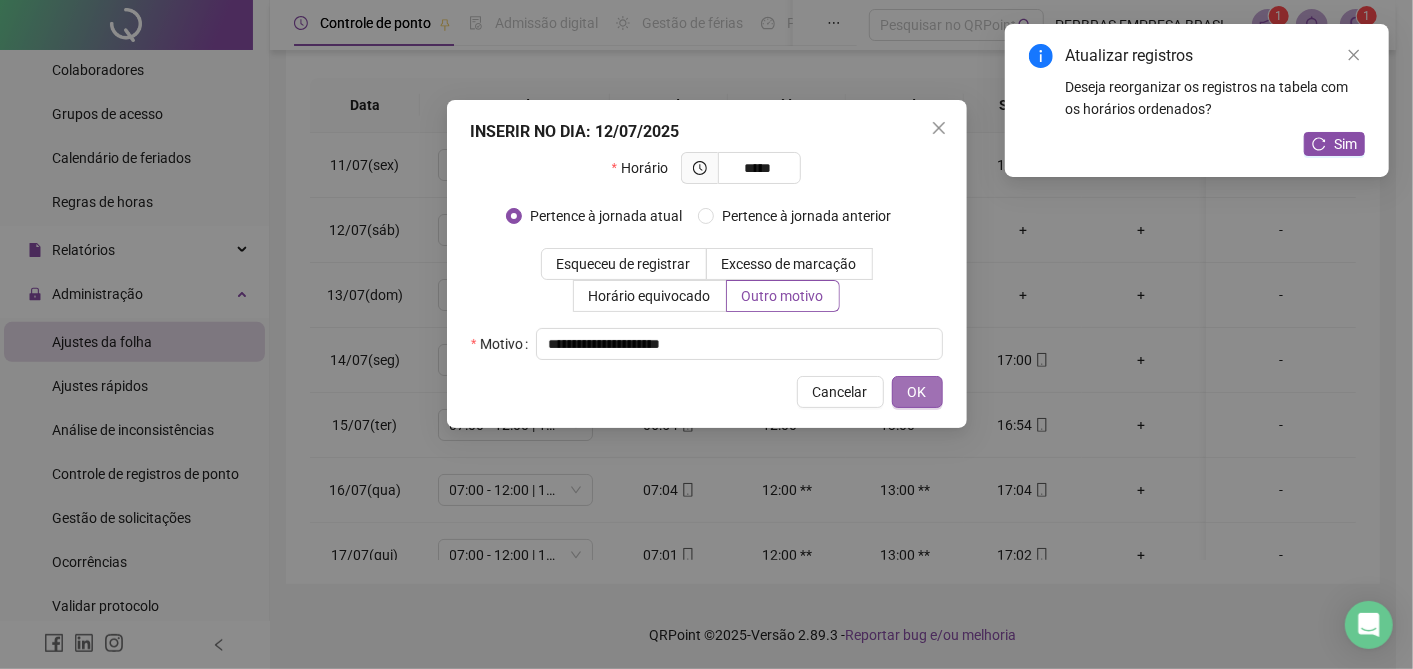 click on "OK" at bounding box center (917, 392) 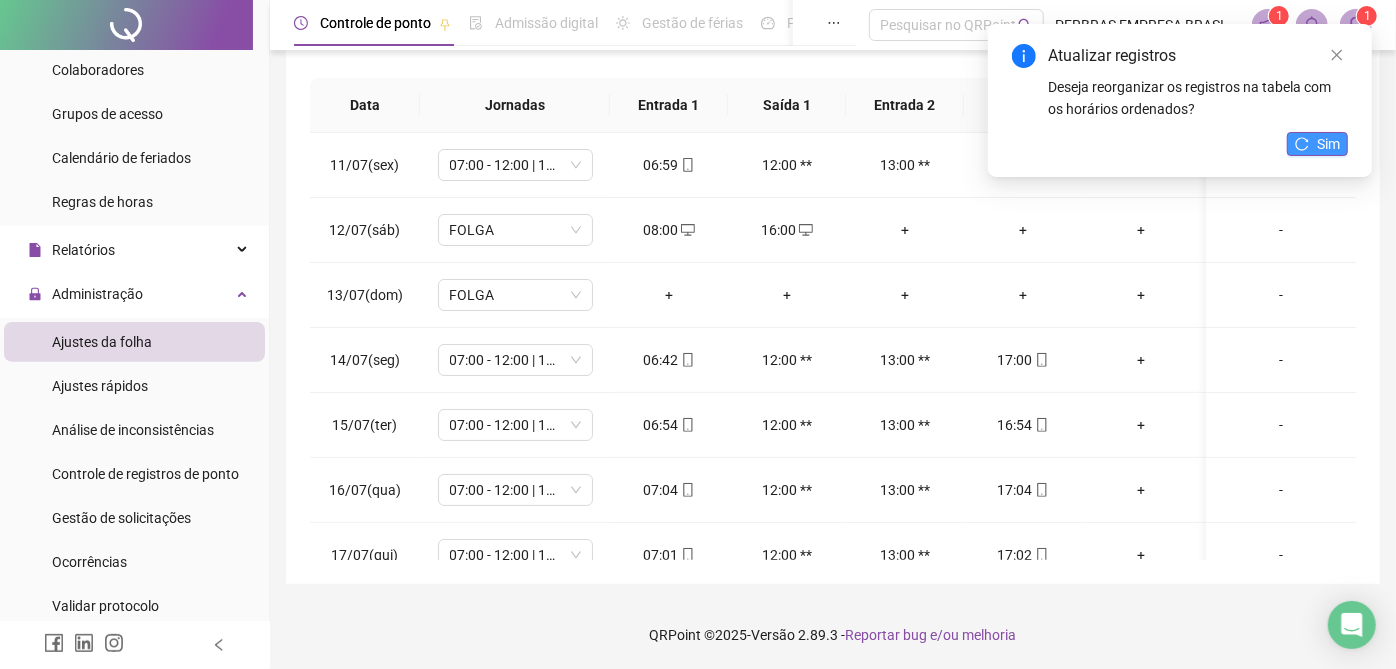 click on "Sim" at bounding box center [1328, 144] 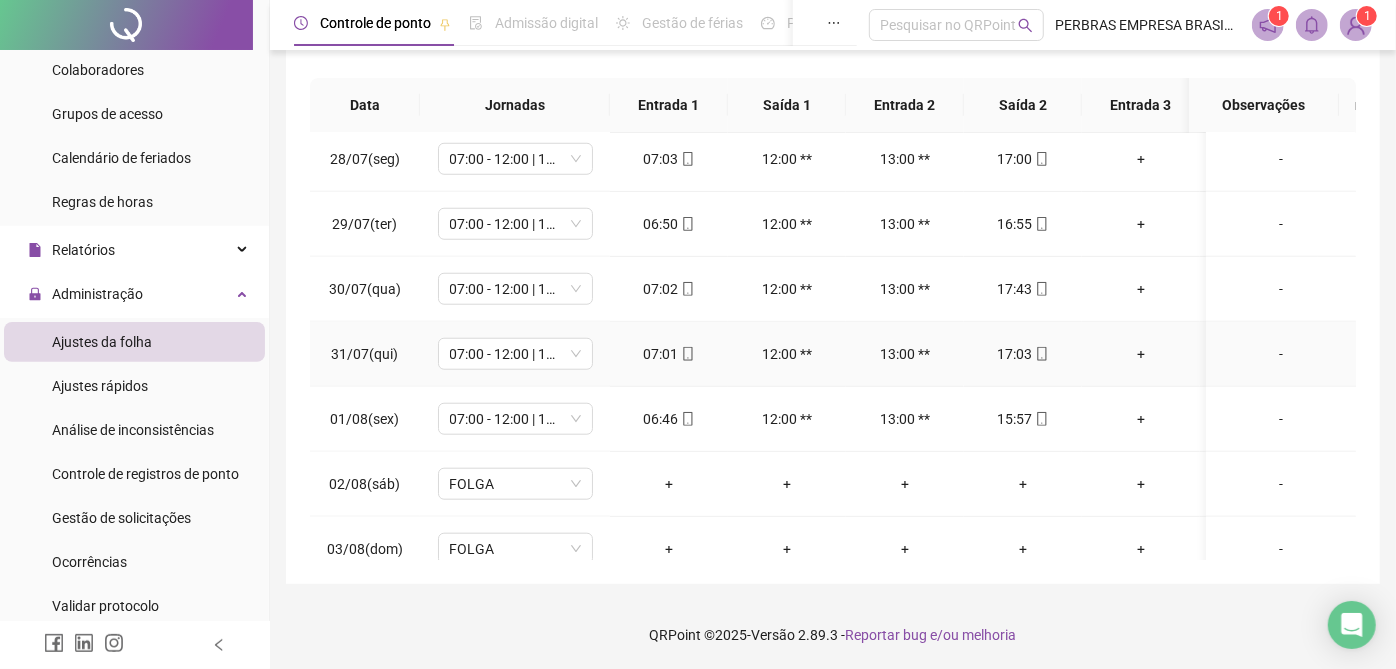scroll, scrollTop: 1208, scrollLeft: 0, axis: vertical 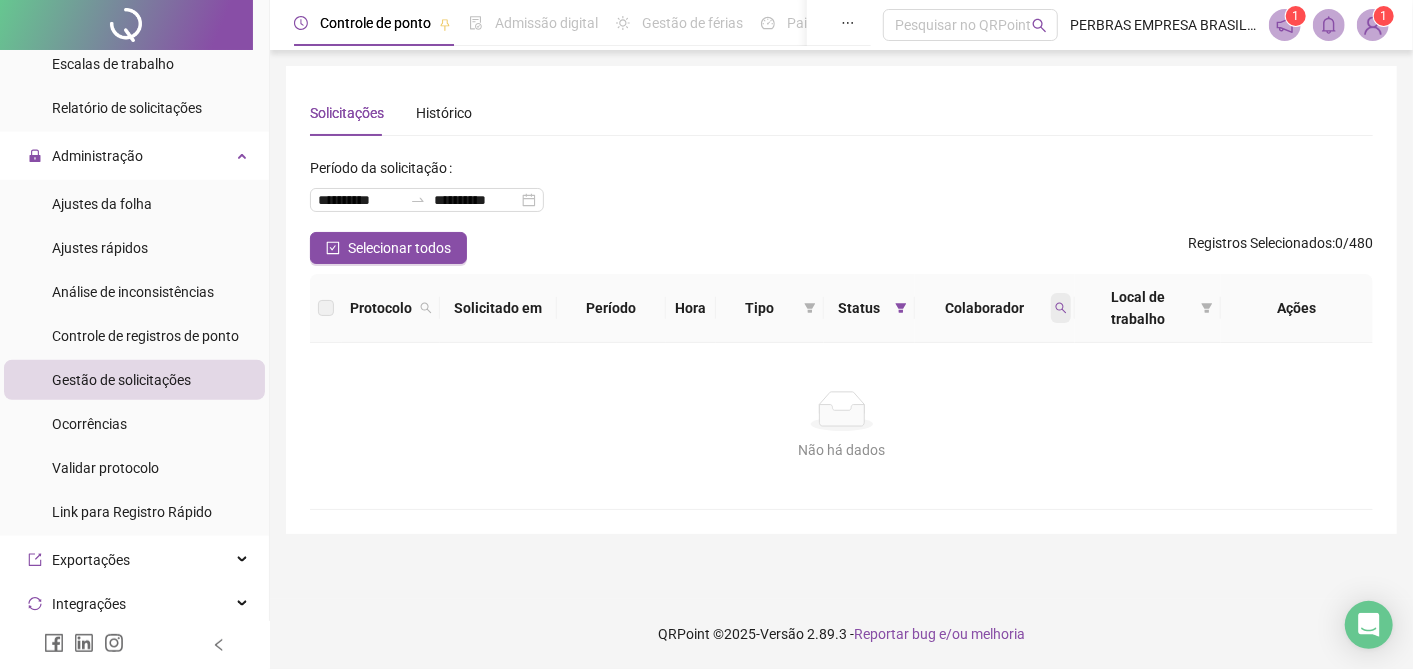 click 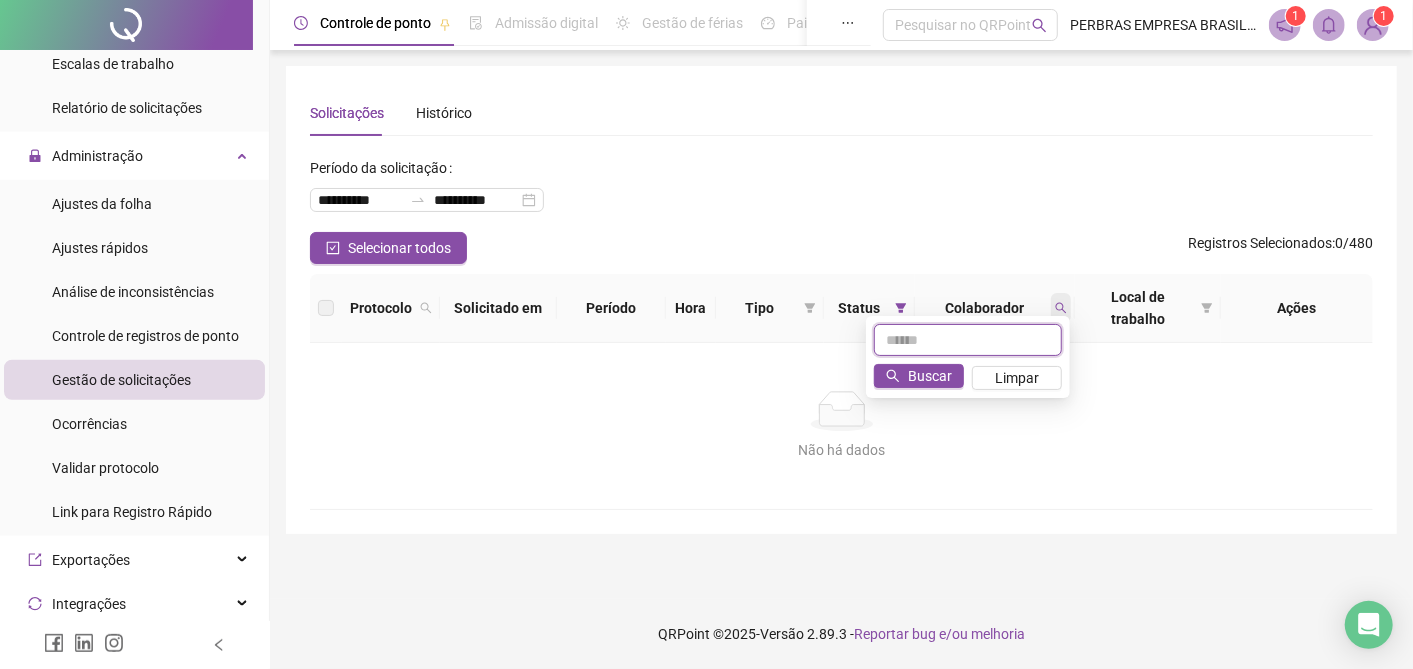 type 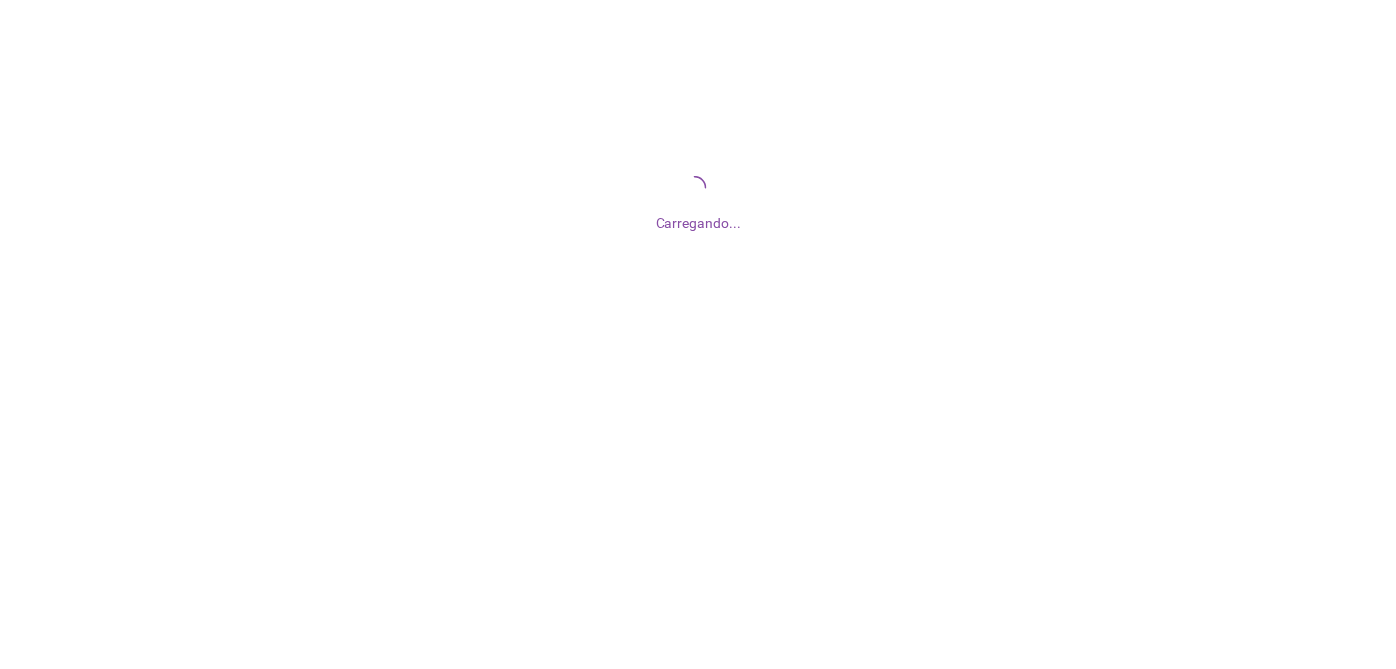 scroll, scrollTop: 0, scrollLeft: 0, axis: both 